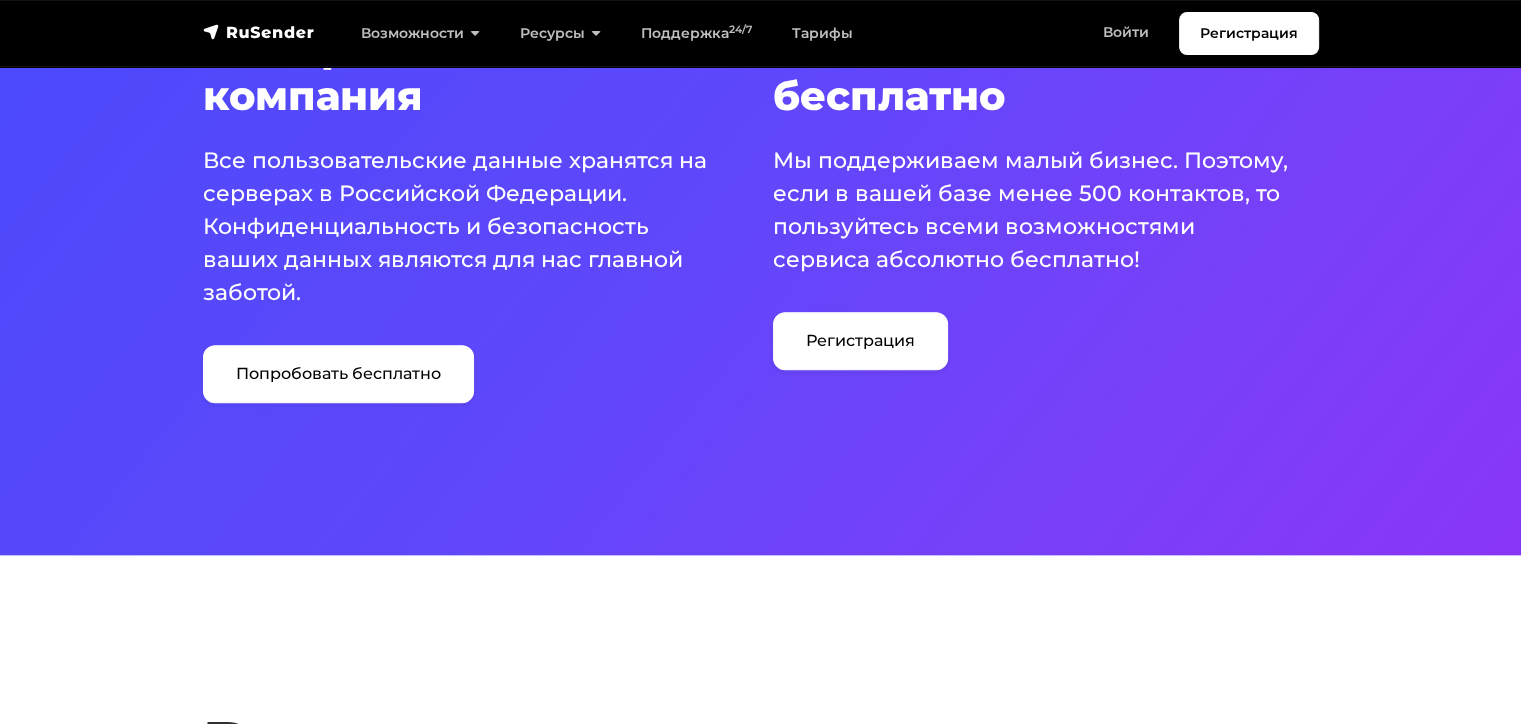 scroll, scrollTop: 1100, scrollLeft: 0, axis: vertical 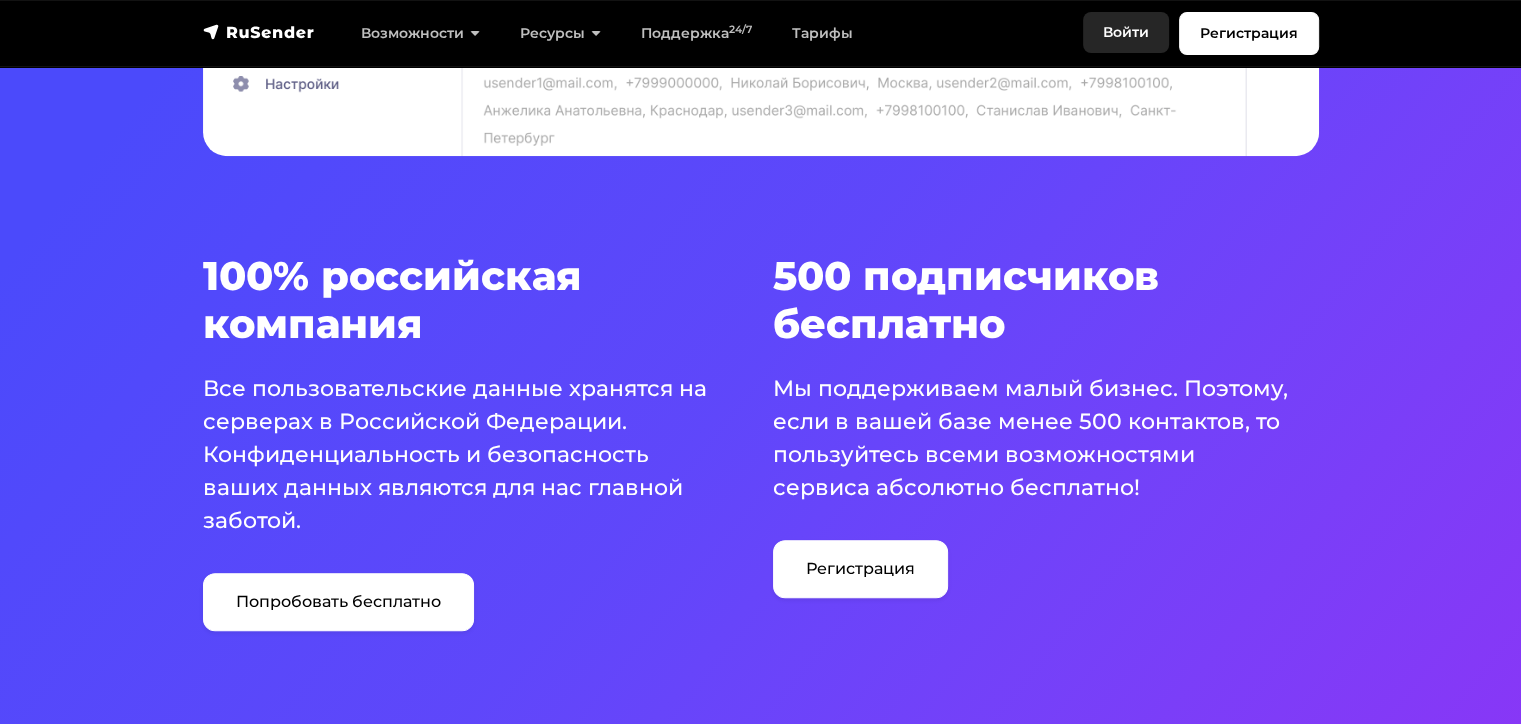 click on "Войти" at bounding box center (1126, 32) 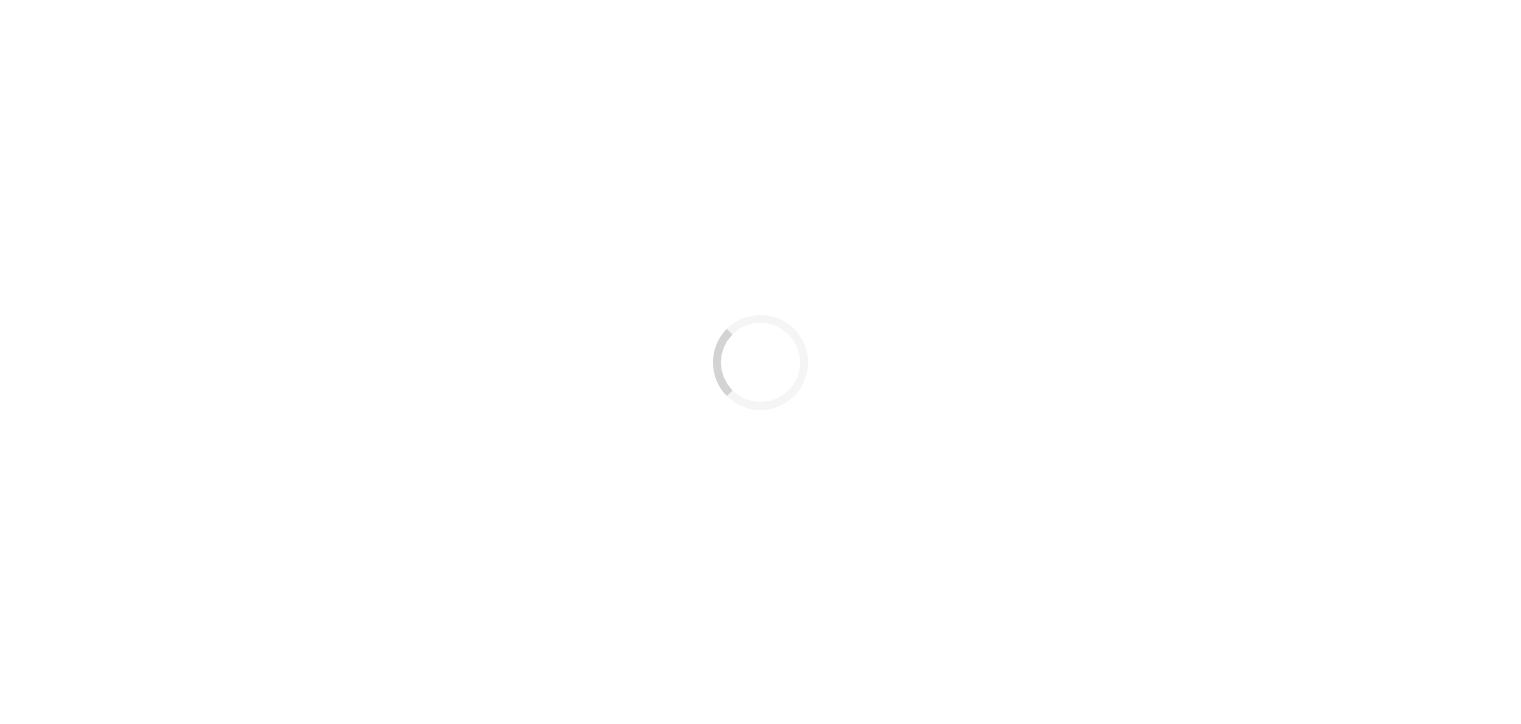 scroll, scrollTop: 0, scrollLeft: 0, axis: both 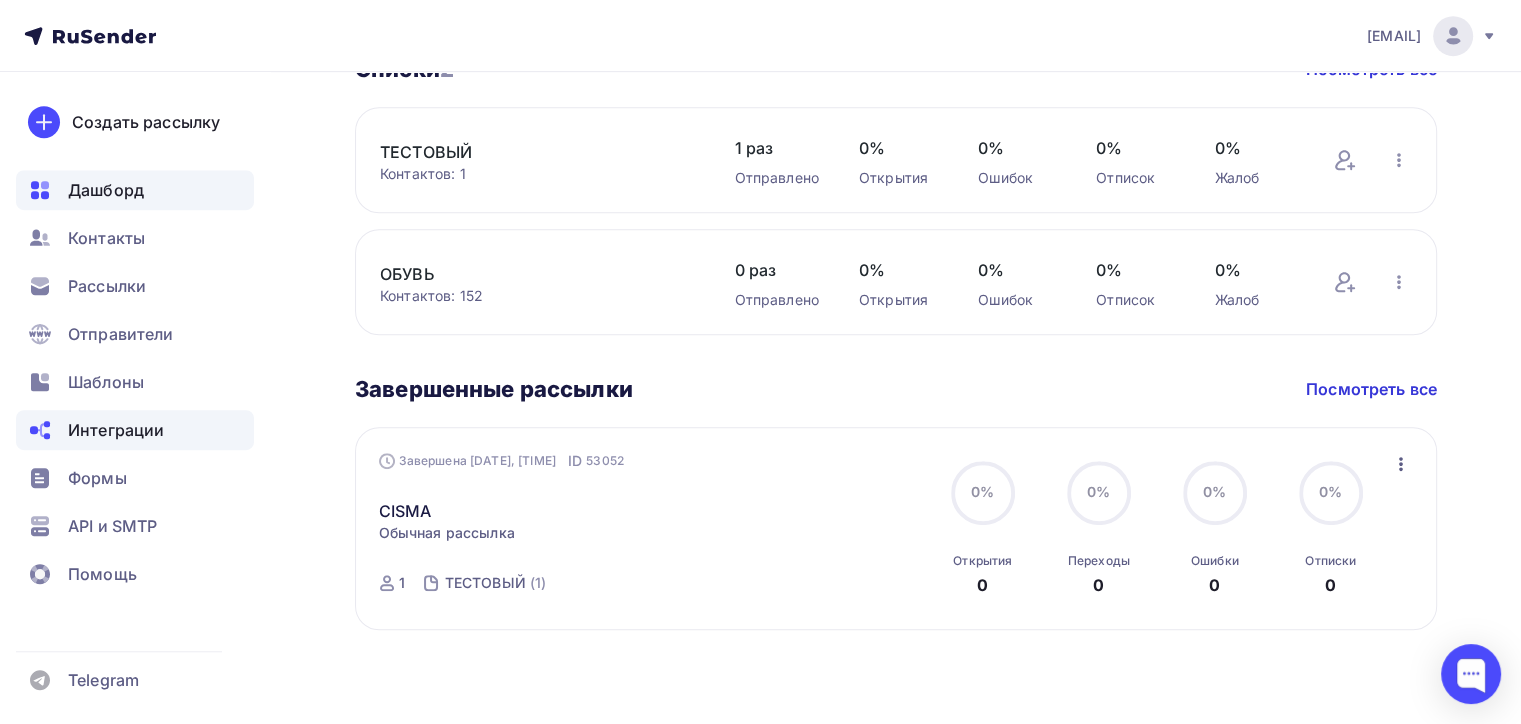 click on "Интеграции" at bounding box center [116, 430] 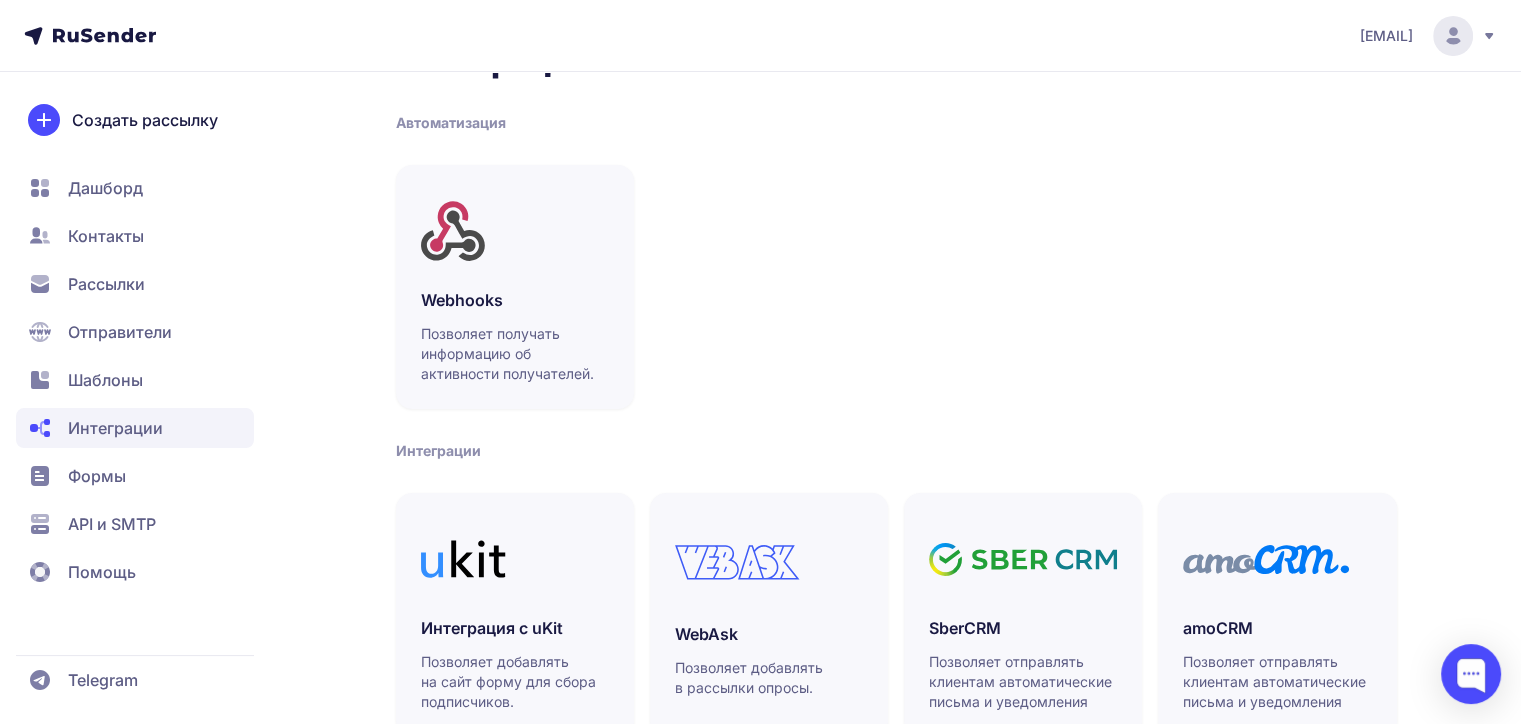 scroll, scrollTop: 0, scrollLeft: 0, axis: both 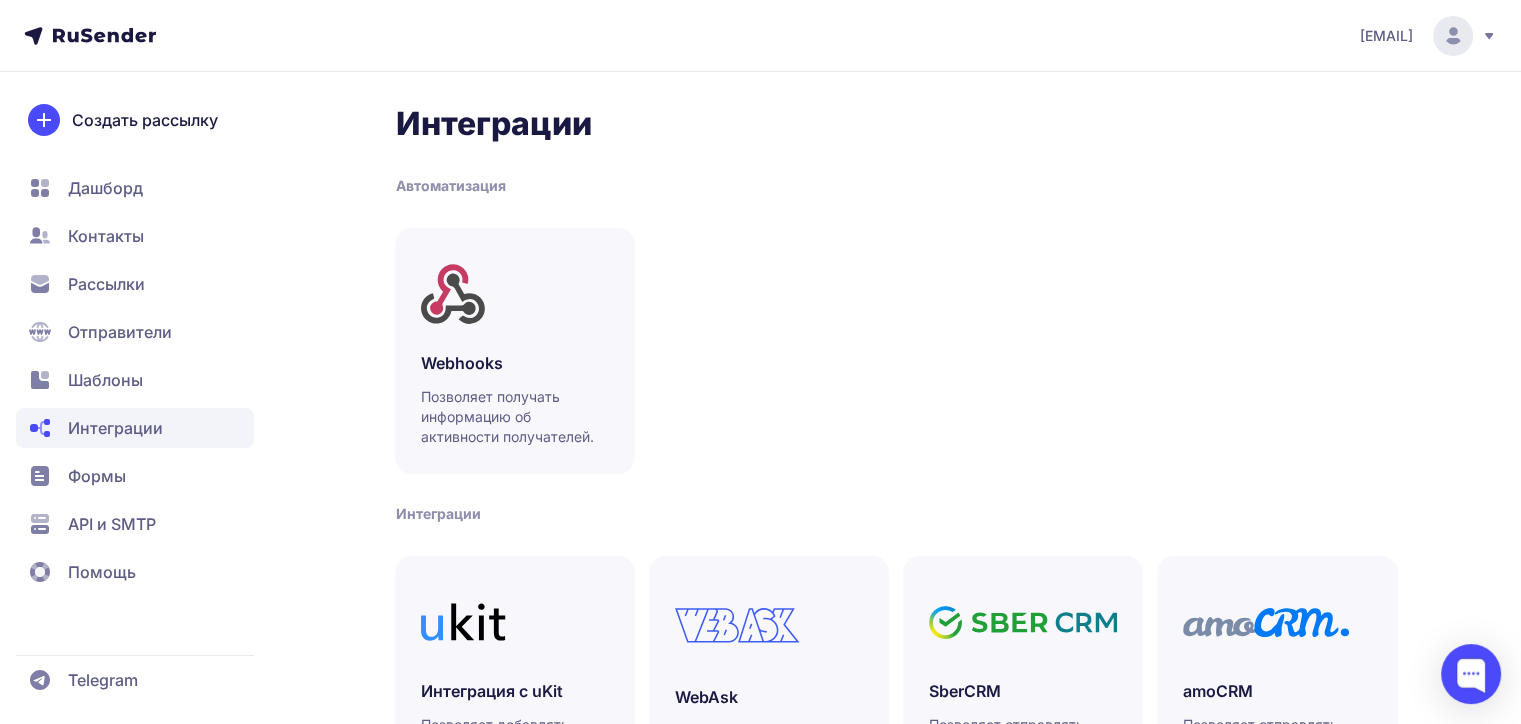 click on "API и SMTP" 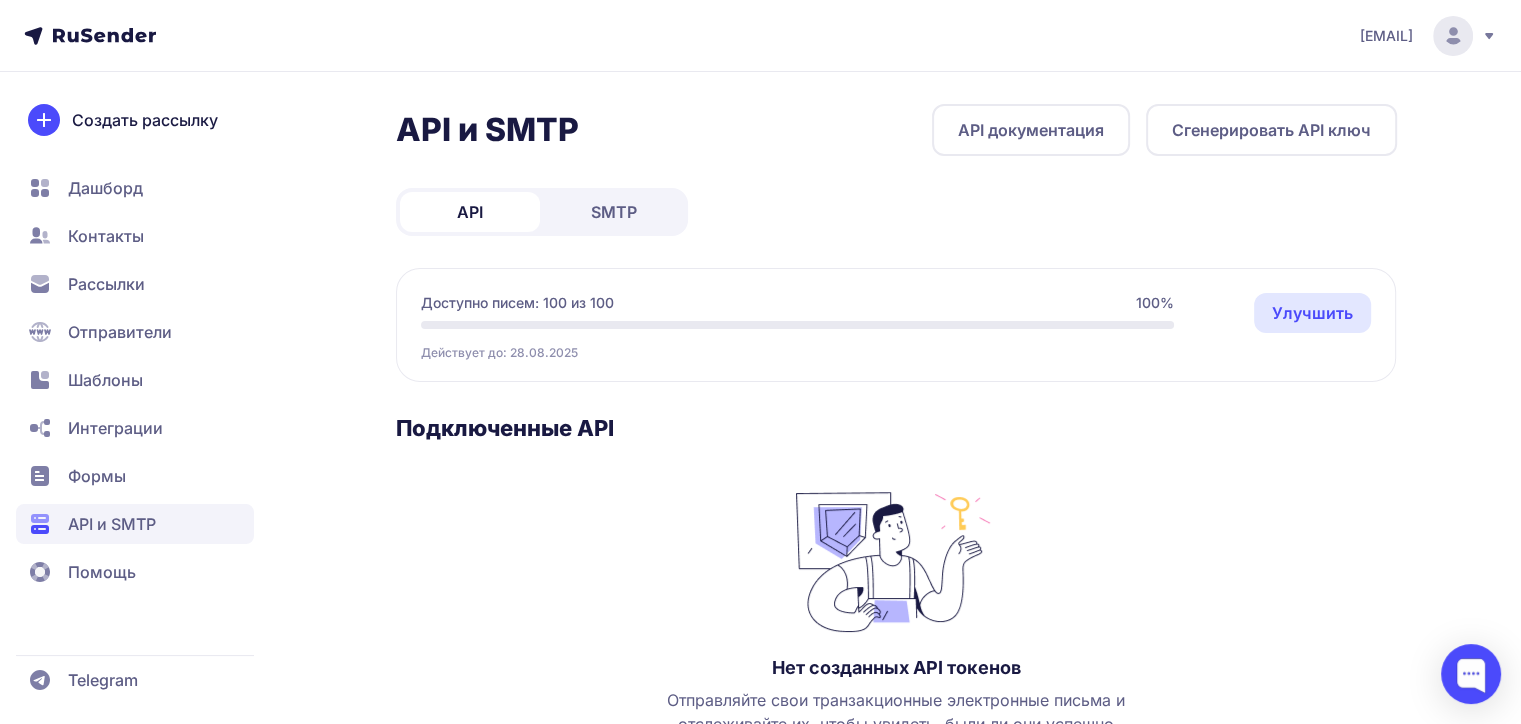 click on "SMTP" 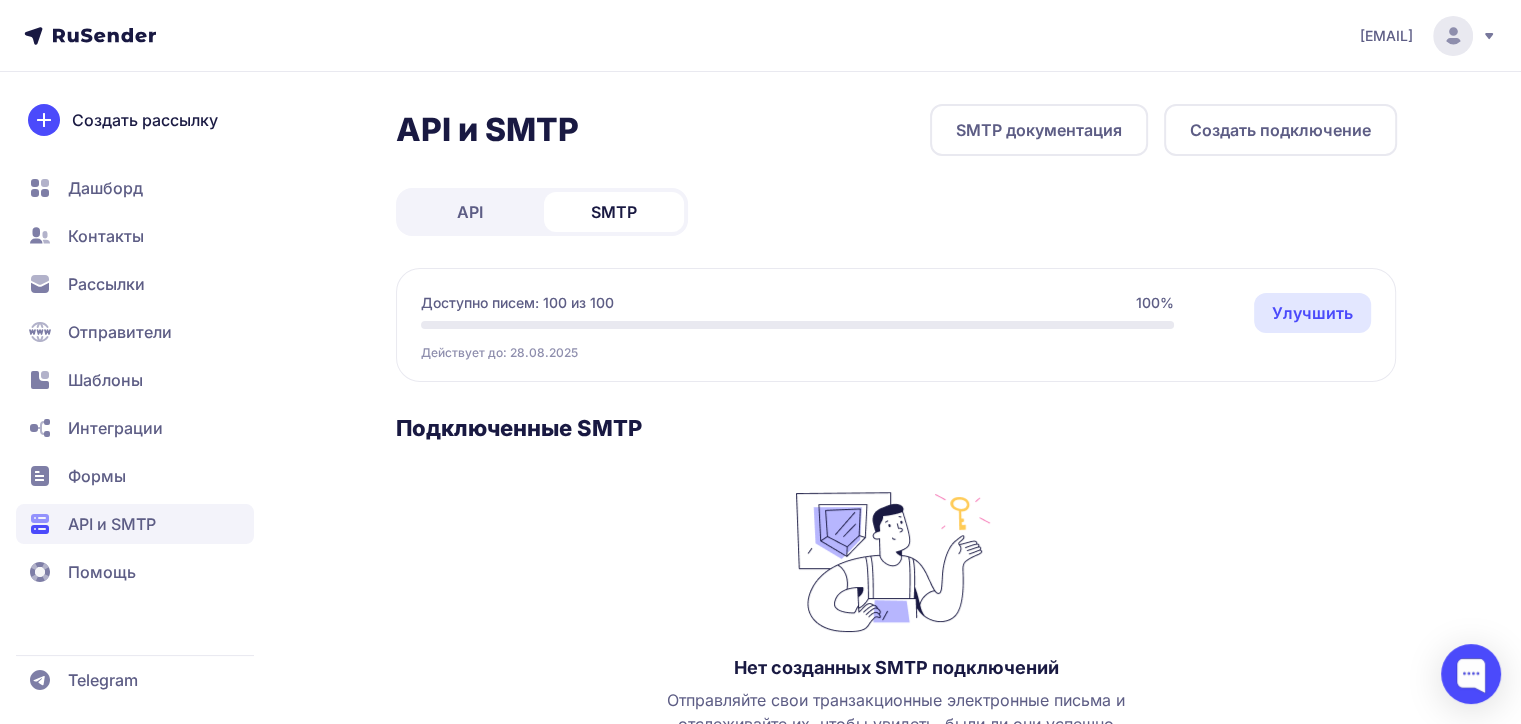 click 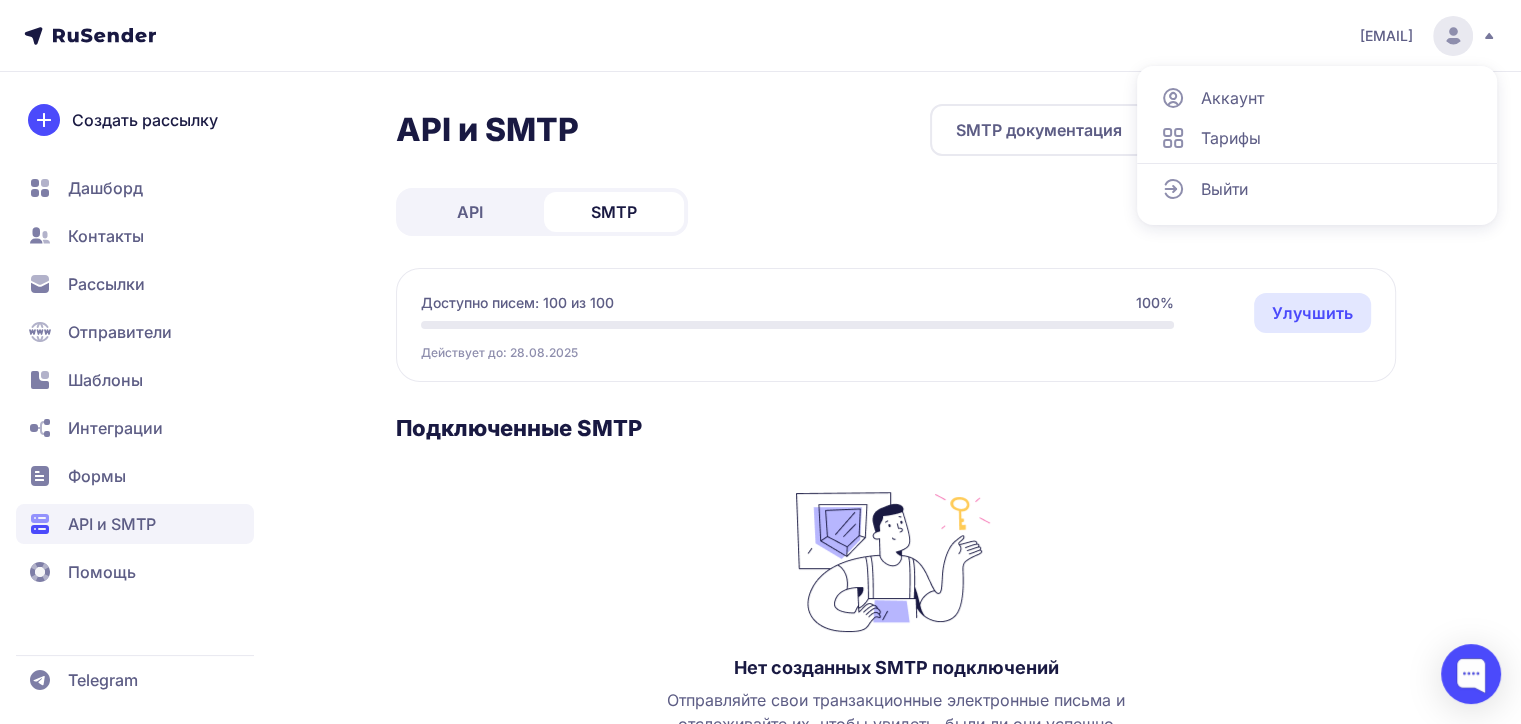 click on "Аккаунт" at bounding box center [1232, 98] 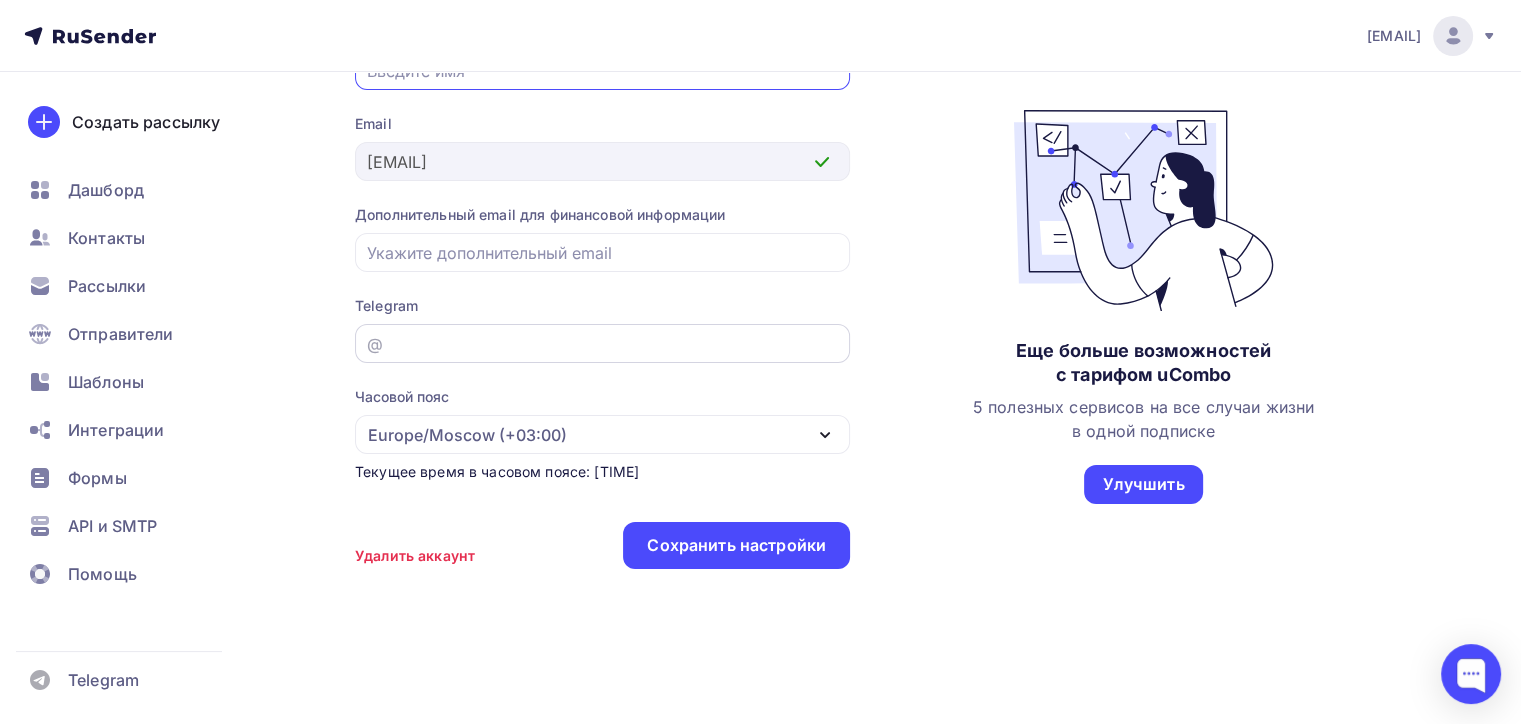 scroll, scrollTop: 0, scrollLeft: 0, axis: both 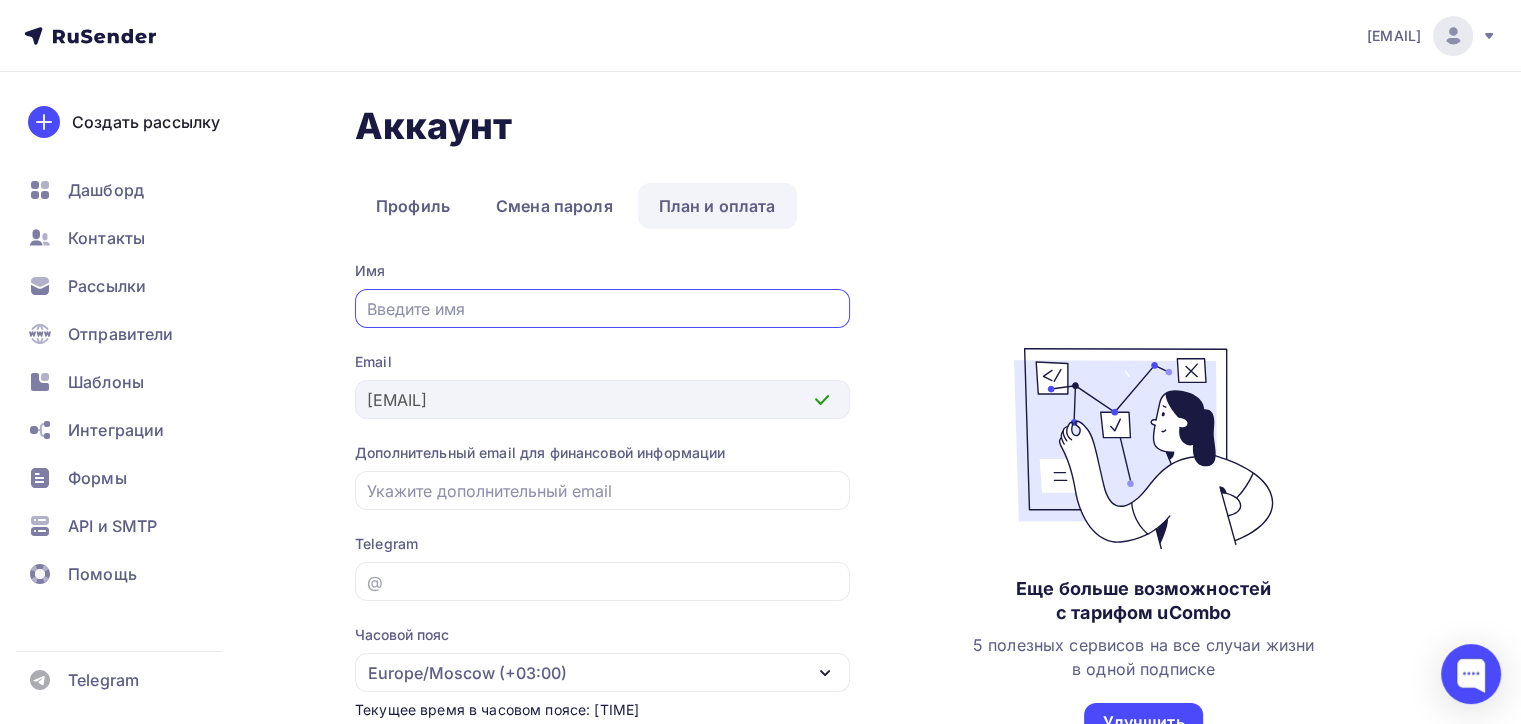 click on "План и оплата" at bounding box center [717, 206] 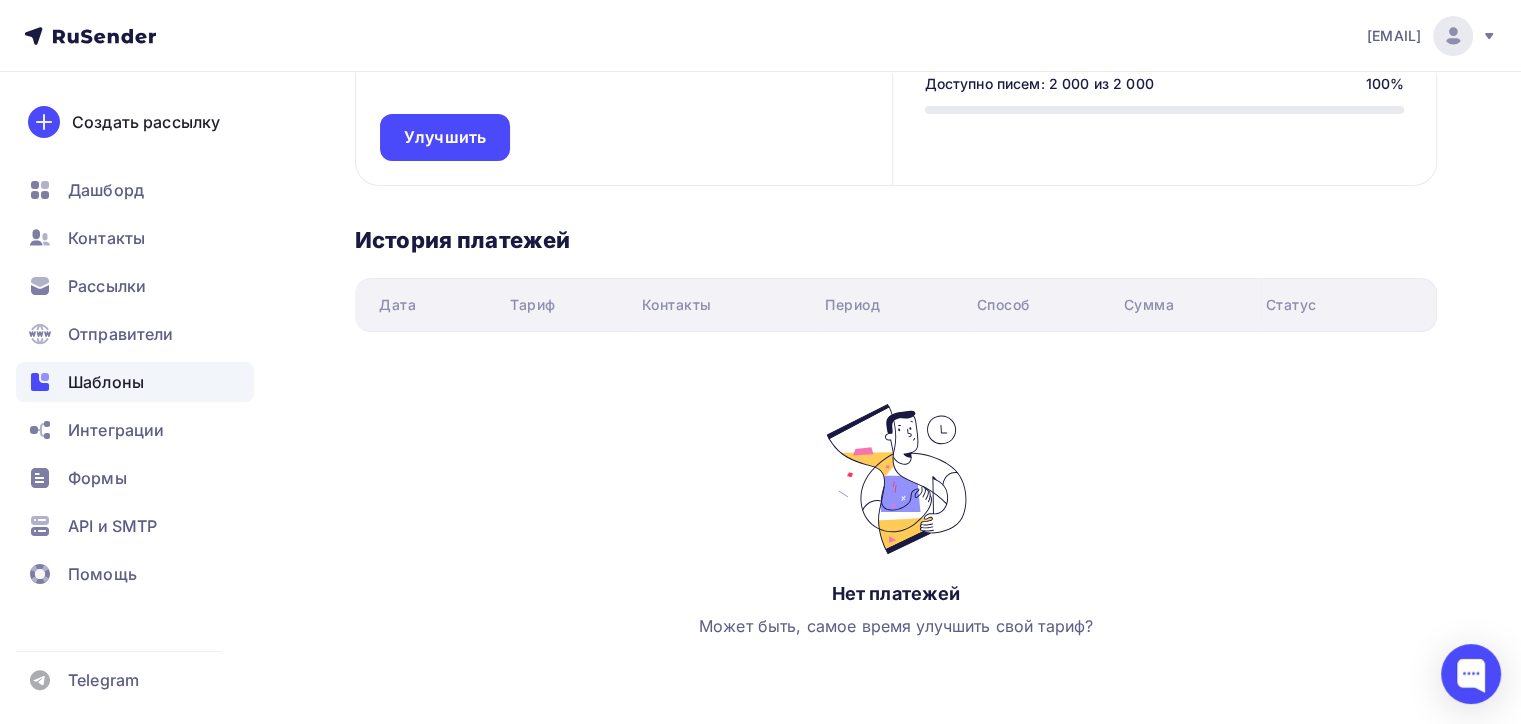 scroll, scrollTop: 0, scrollLeft: 0, axis: both 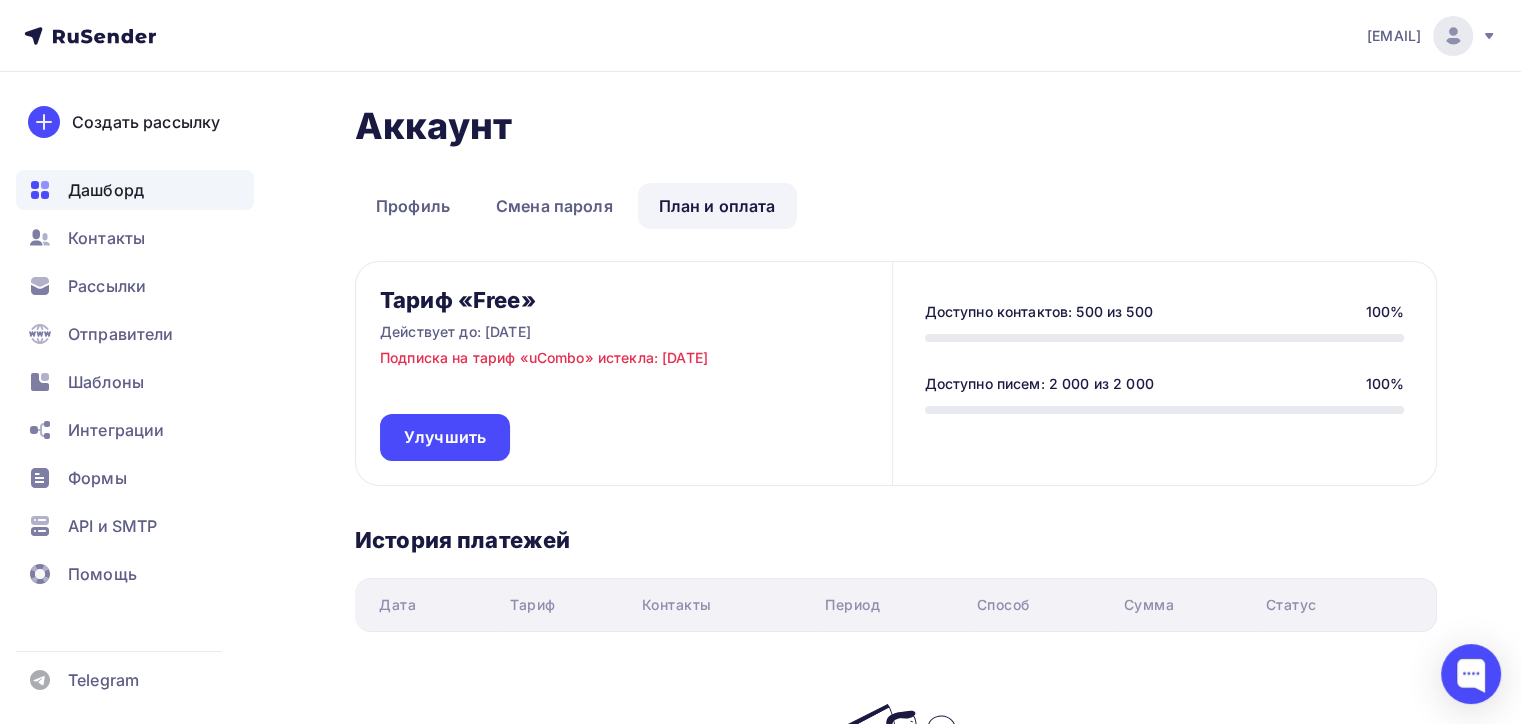 click on "Дашборд" at bounding box center (135, 190) 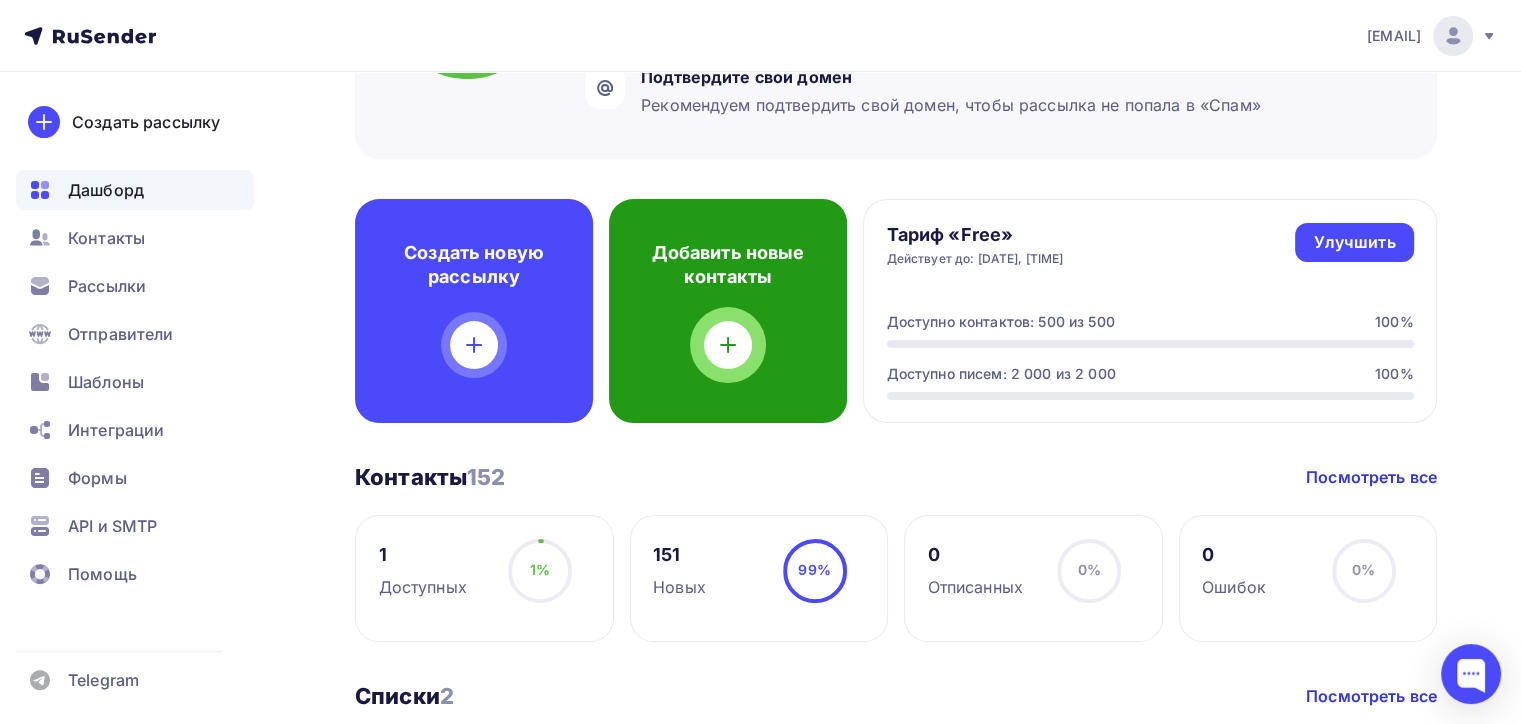 scroll, scrollTop: 400, scrollLeft: 0, axis: vertical 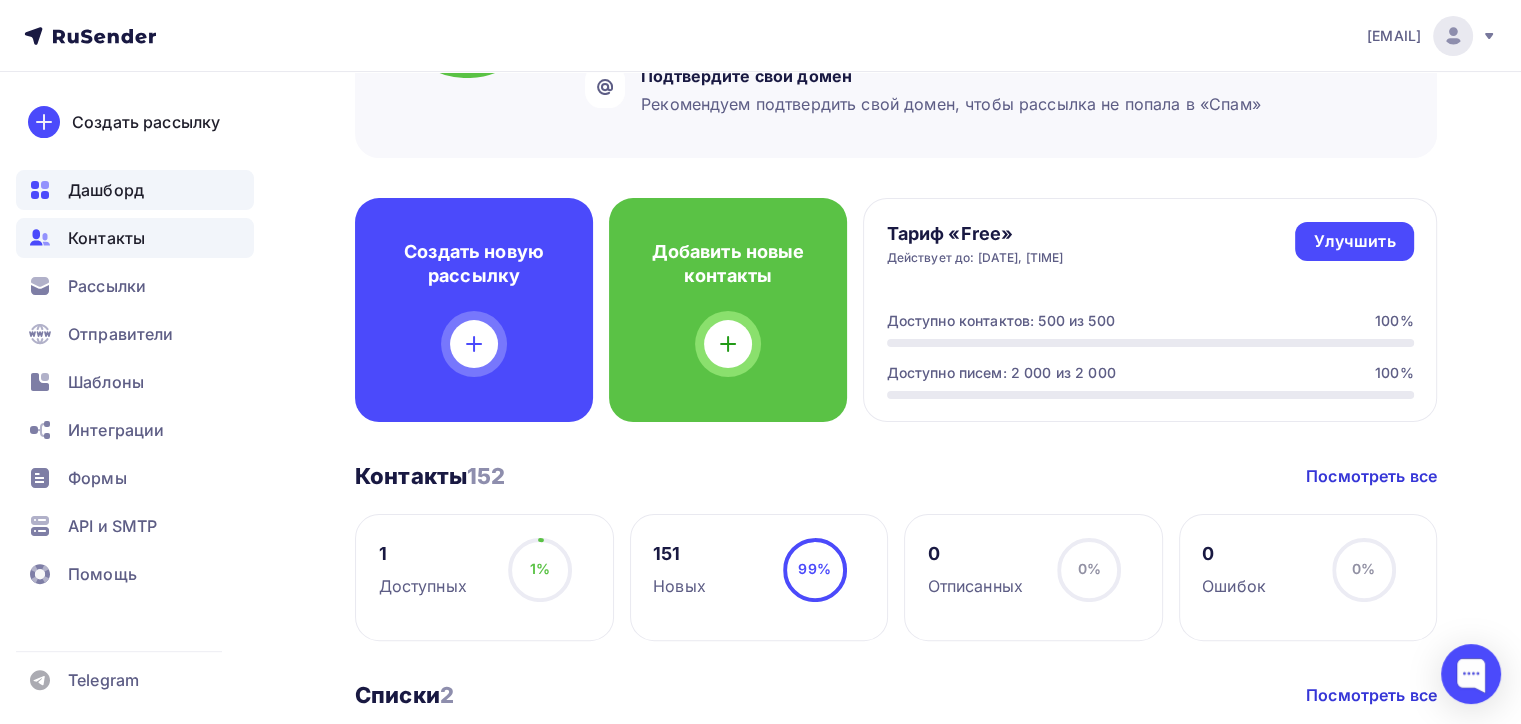 click on "Контакты" at bounding box center [135, 238] 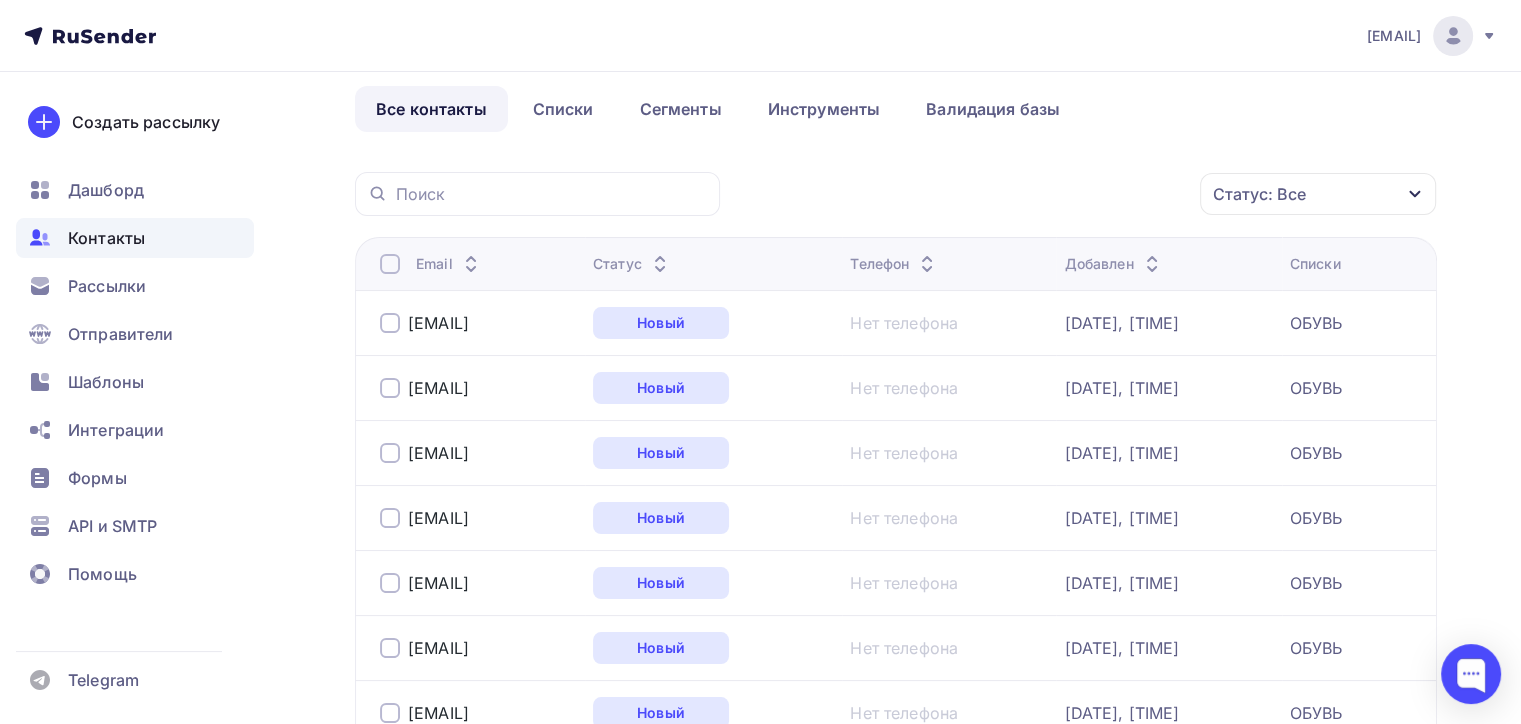 scroll, scrollTop: 200, scrollLeft: 0, axis: vertical 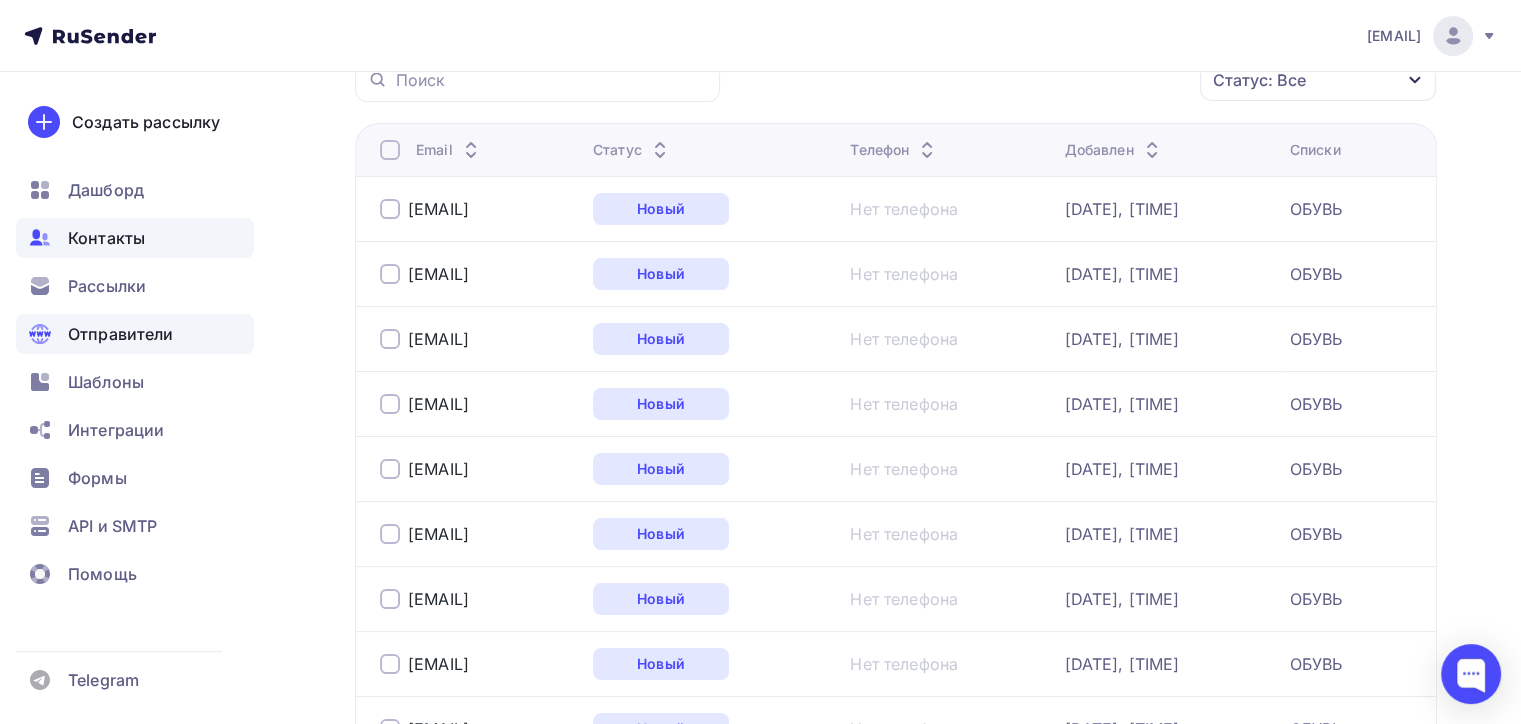 click on "Отправители" at bounding box center (121, 334) 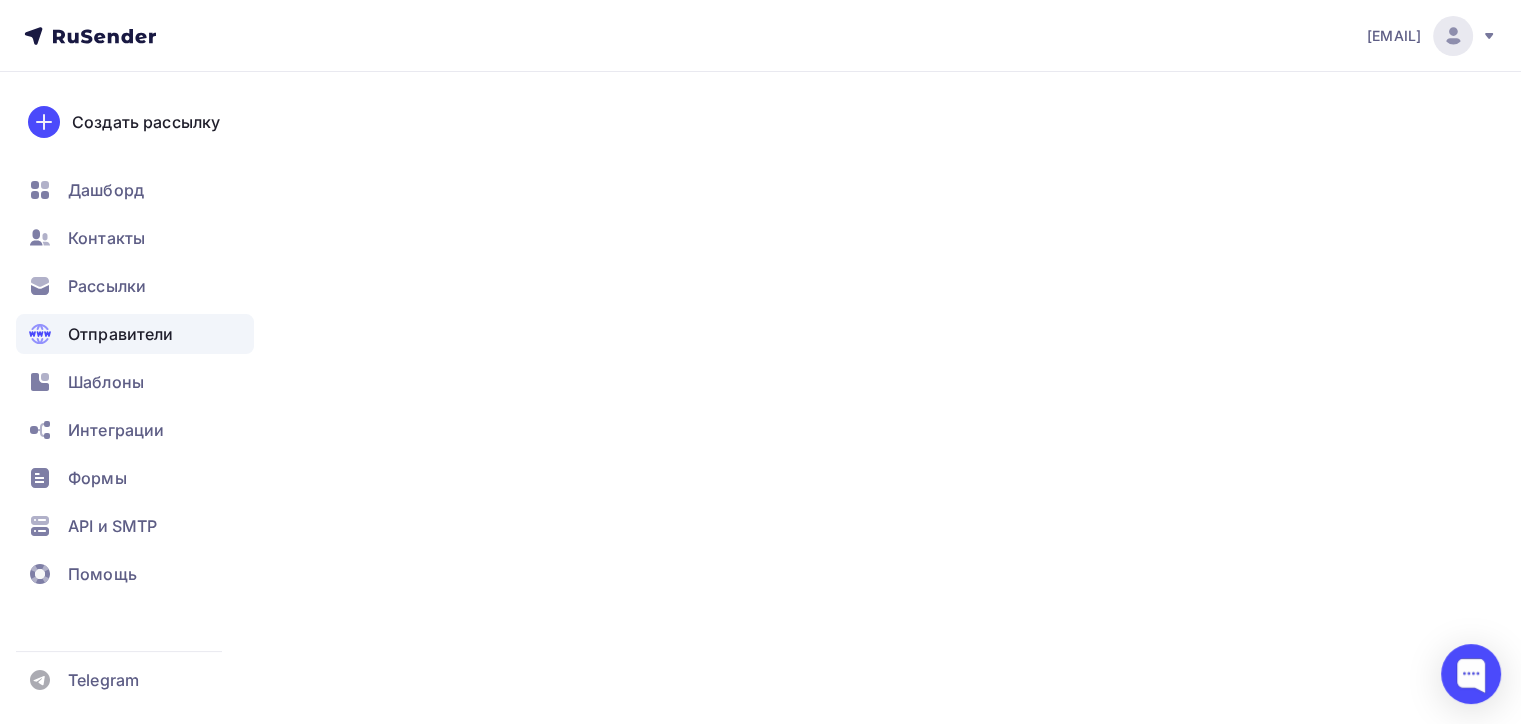 scroll, scrollTop: 0, scrollLeft: 0, axis: both 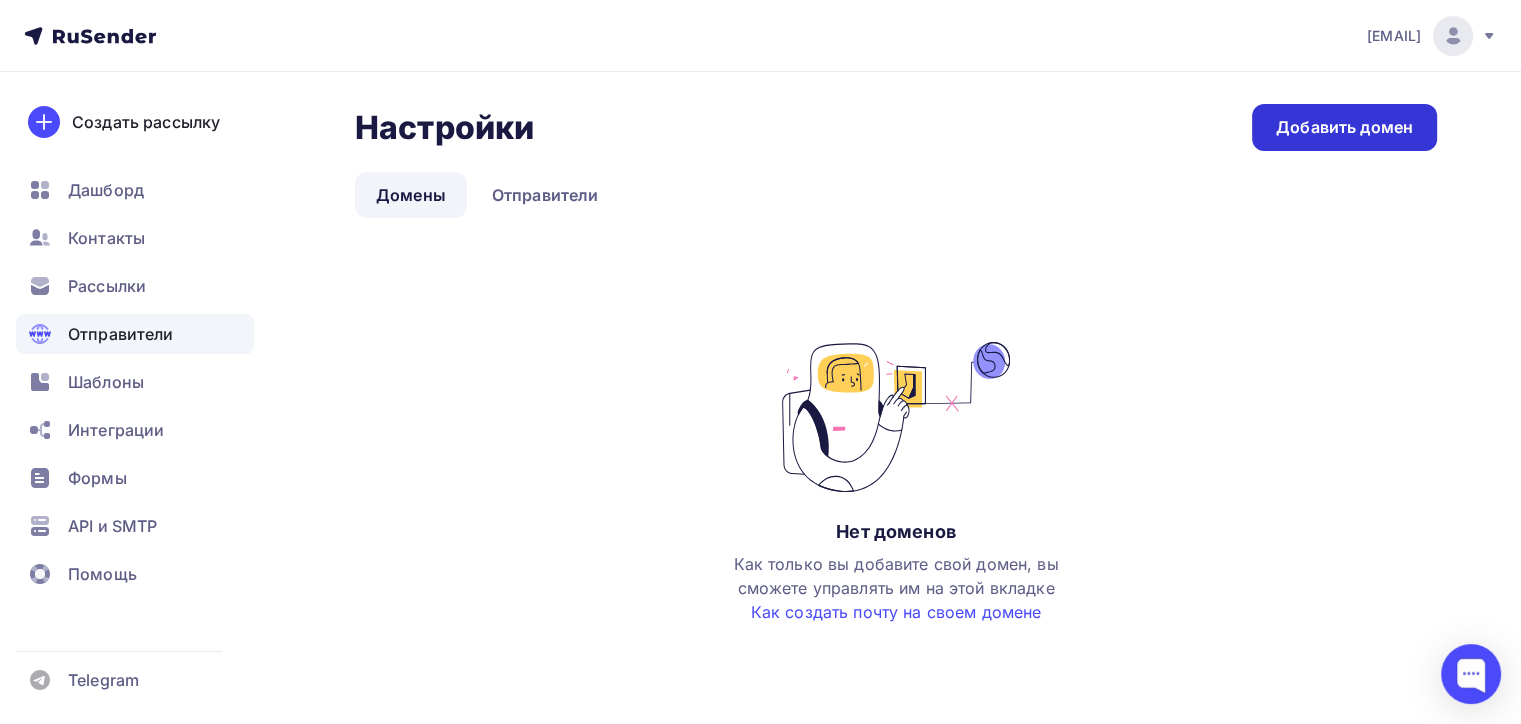click on "Добавить домен" at bounding box center [1344, 127] 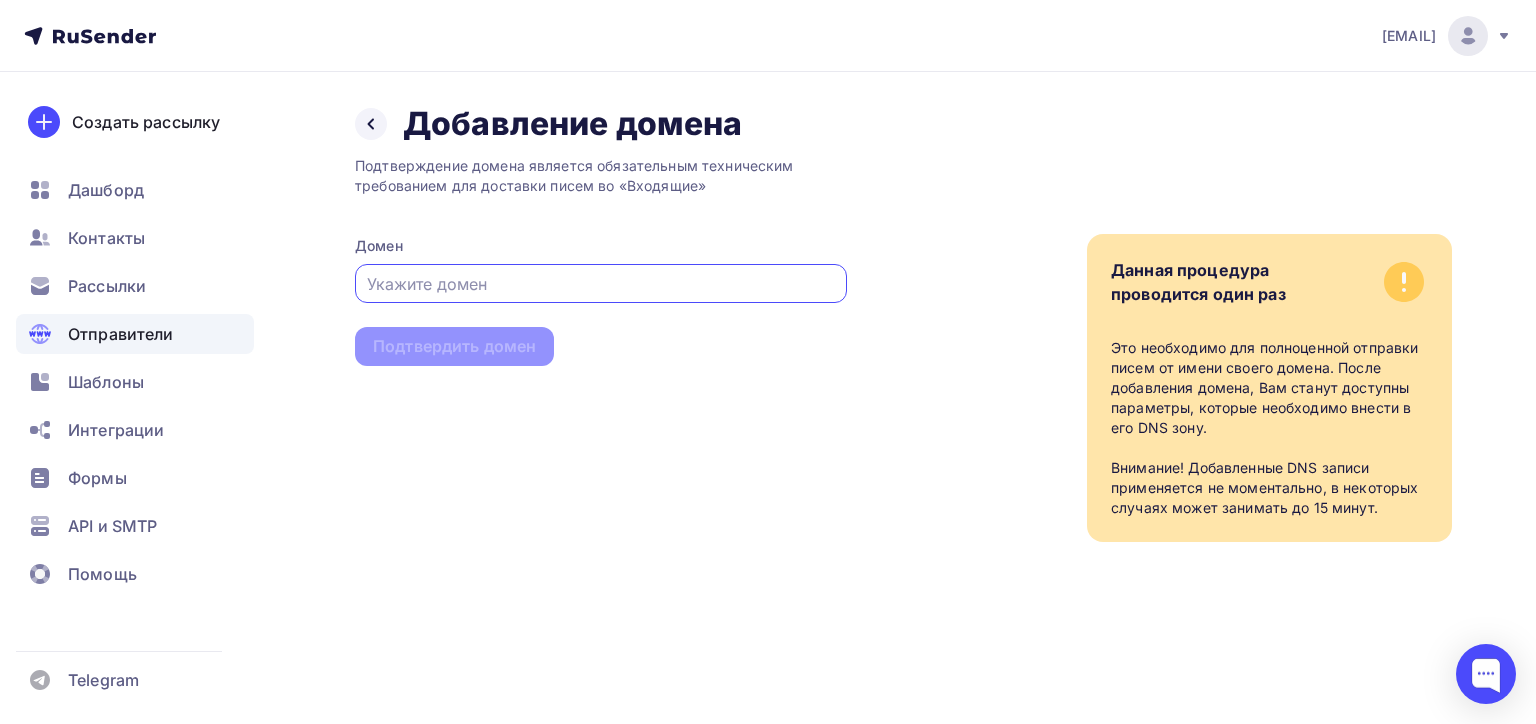 paste on "[EMAIL]" 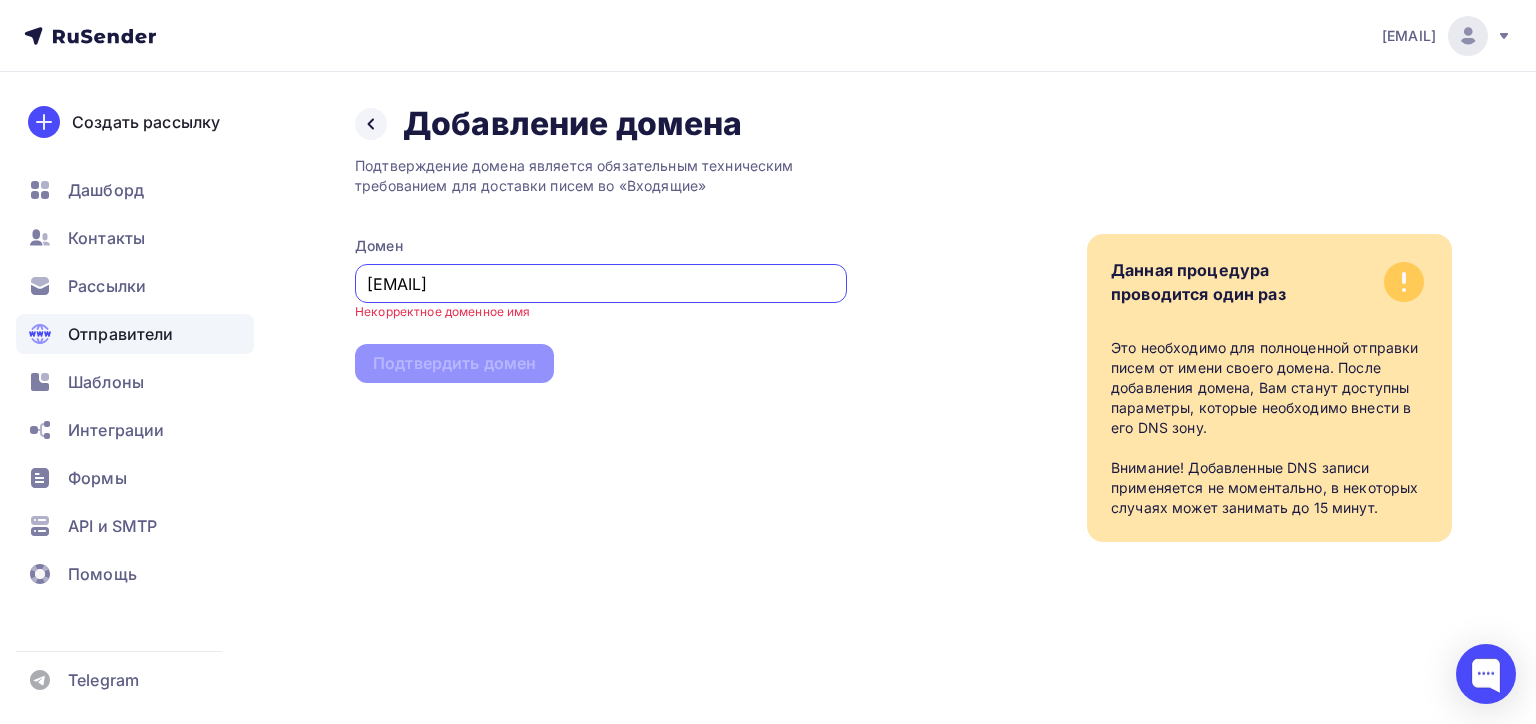 click on "Подтверждение домена является обязательным техническим требованием
для доставки писем во «Входящие»
Домен
[EMAIL]         Некорректное доменное имя     Подтвердить домен" at bounding box center (601, 343) 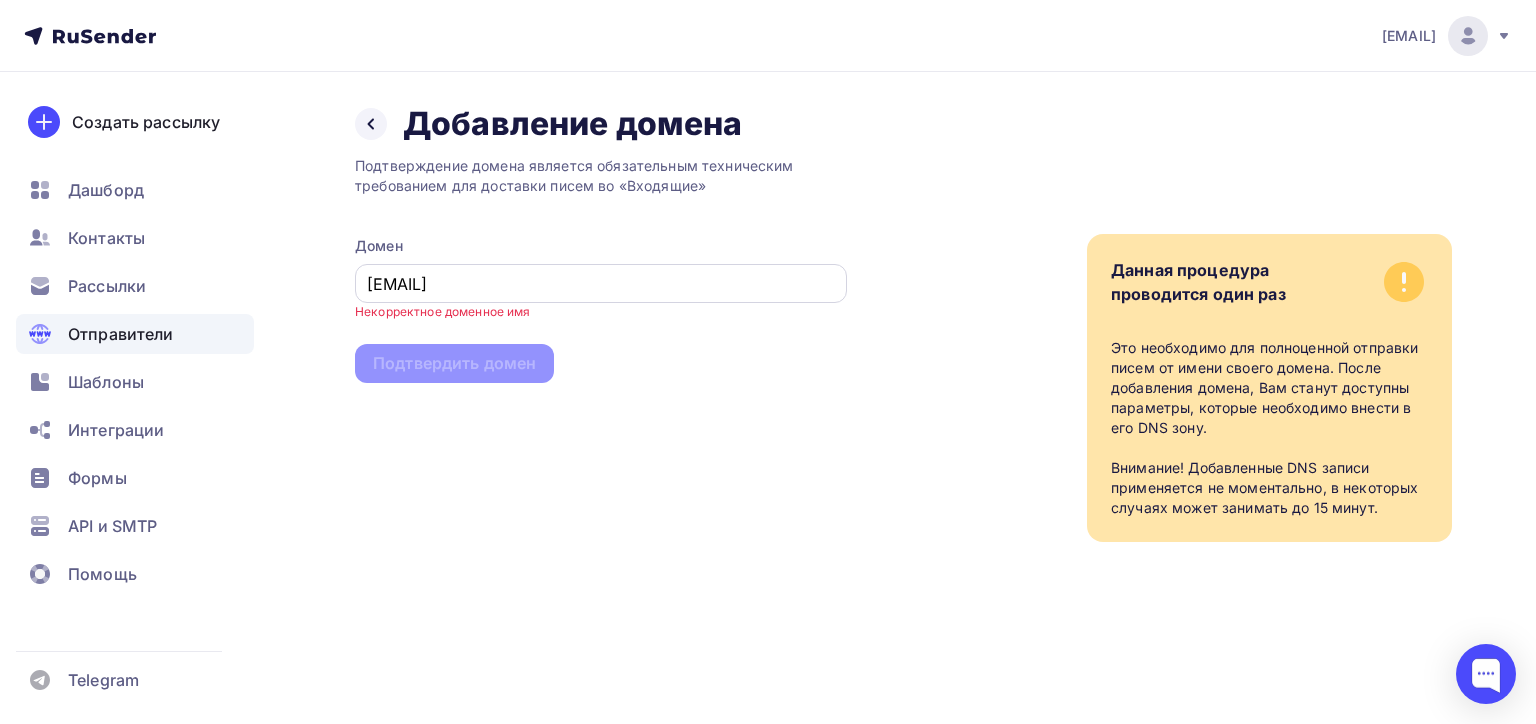 click on "[EMAIL]" at bounding box center [601, 284] 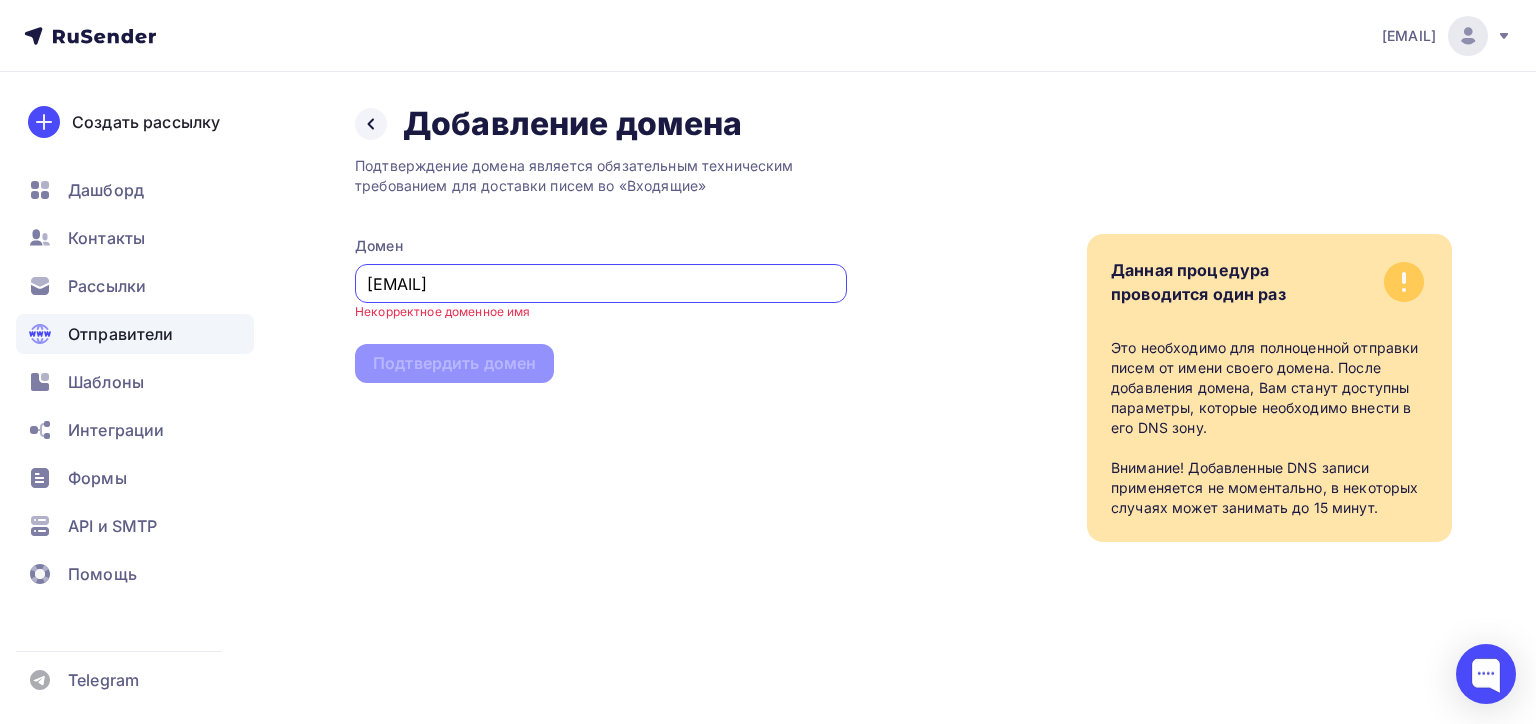 click on "Подтверждение домена является обязательным техническим требованием
для доставки писем во «Входящие»
Домен
[EMAIL]         Некорректное доменное имя     Подтвердить домен" at bounding box center (601, 343) 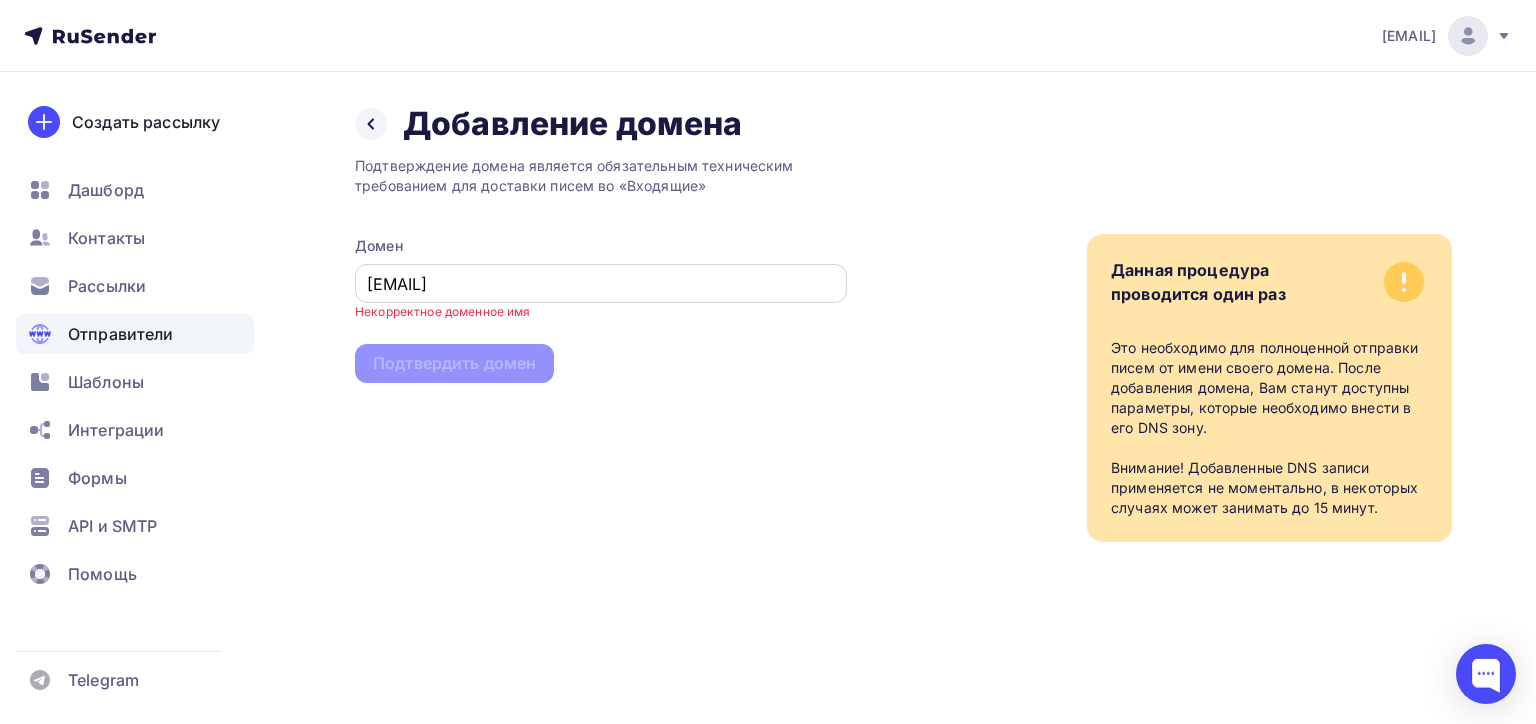 click on "[EMAIL]" at bounding box center (601, 283) 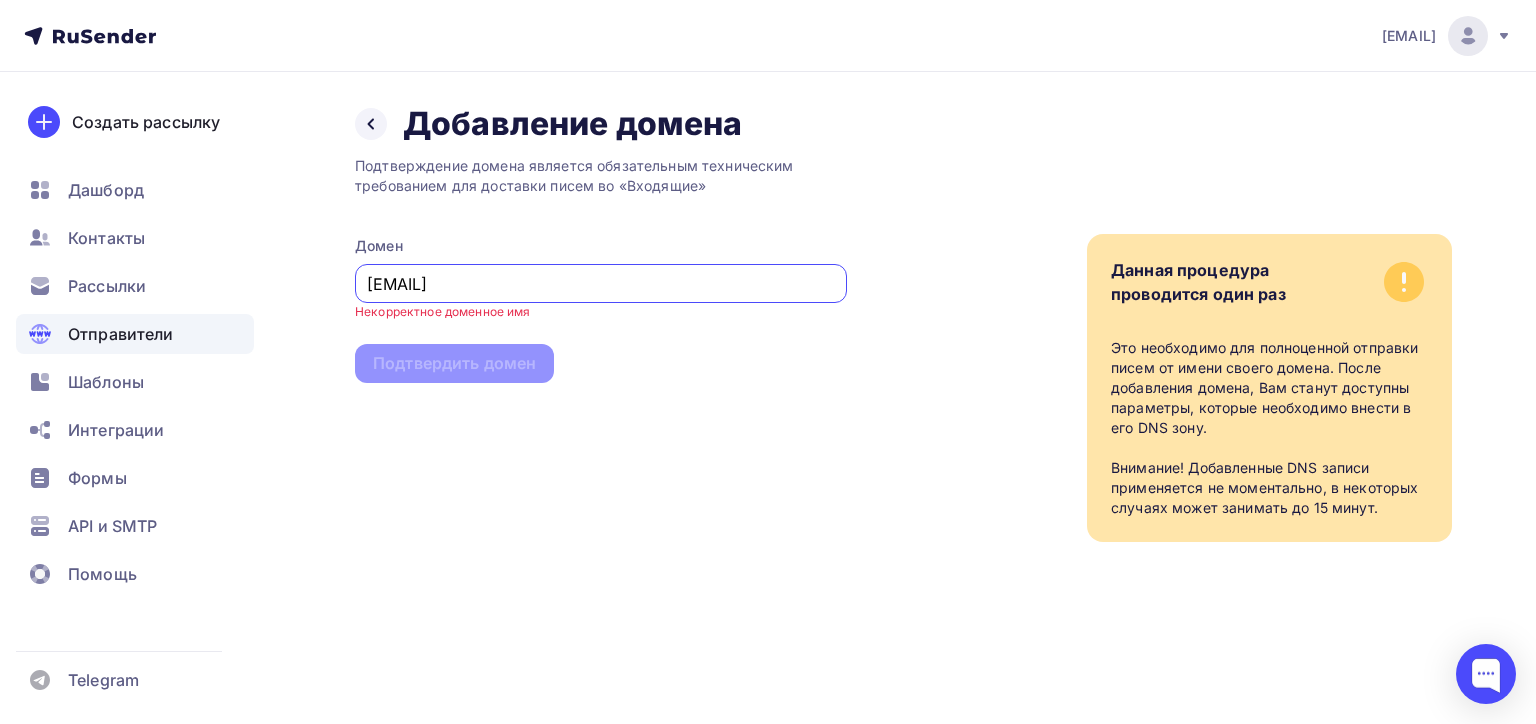 click on "[EMAIL]" at bounding box center (601, 284) 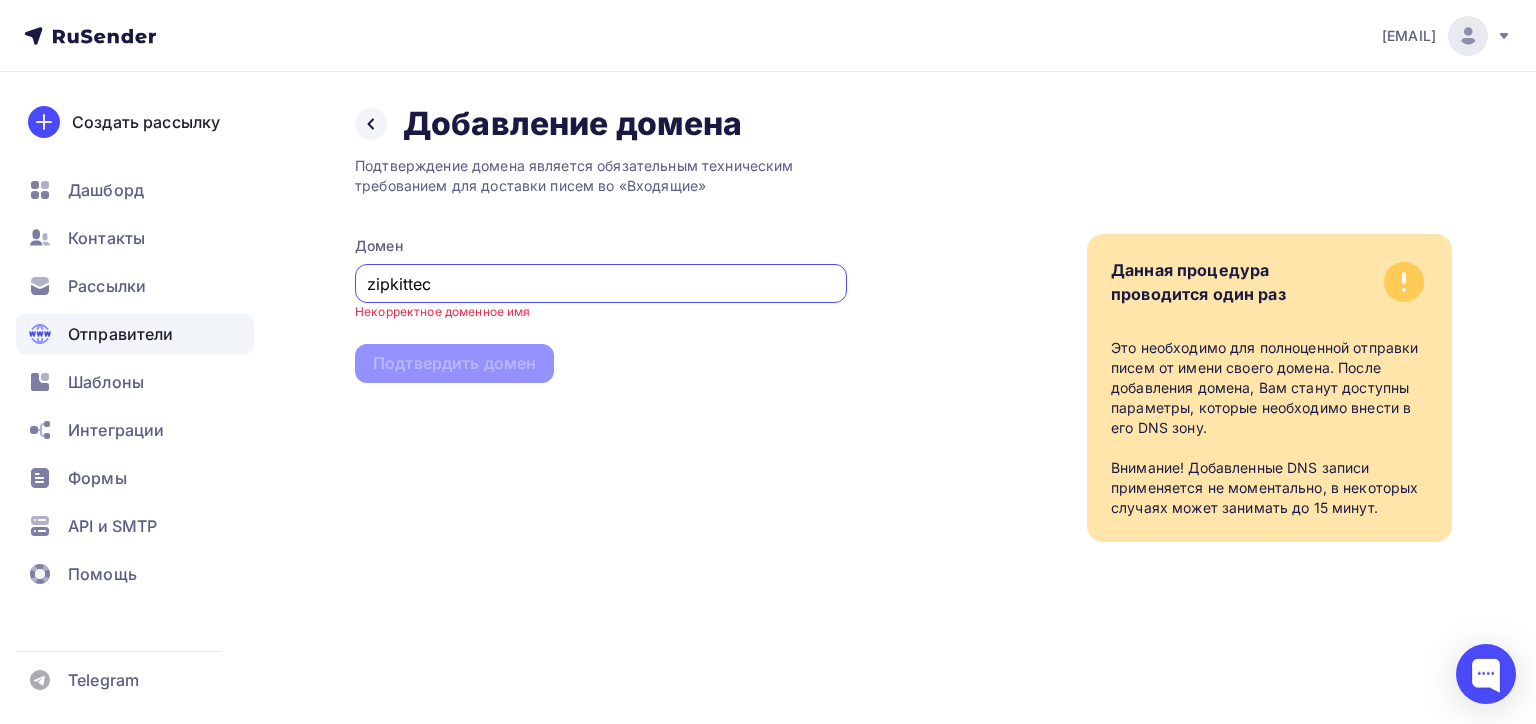 click on "zipkittec" at bounding box center [601, 284] 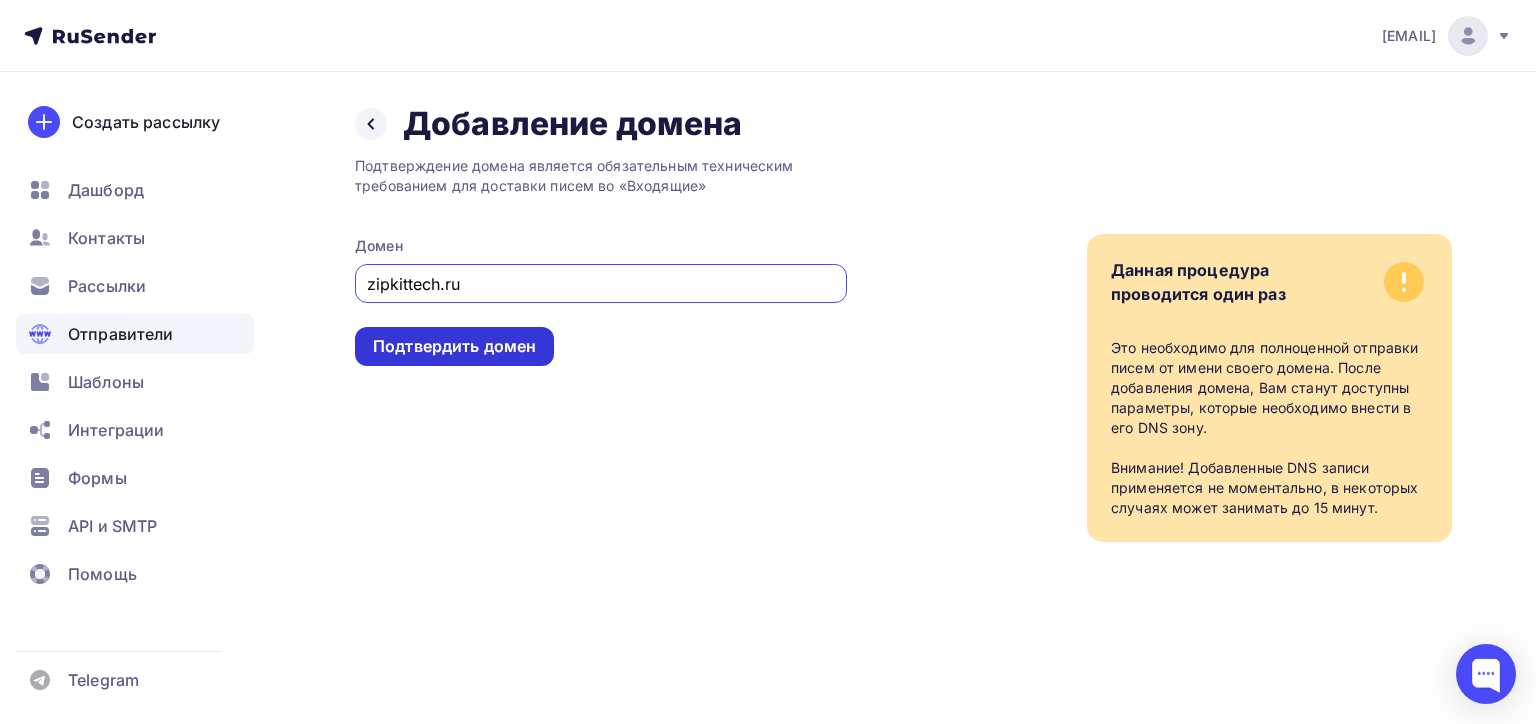 type on "zipkittech.ru" 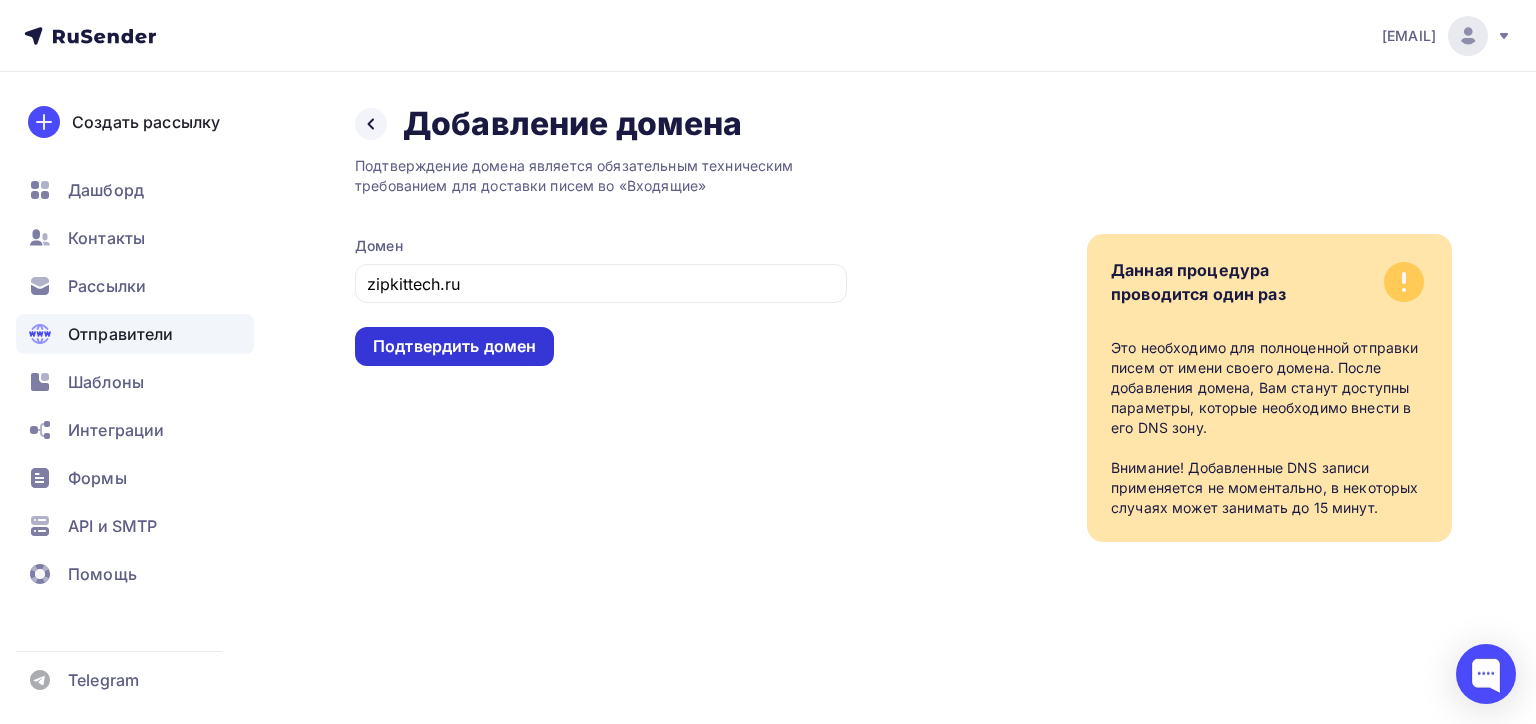 click on "Подтвердить домен" at bounding box center (454, 346) 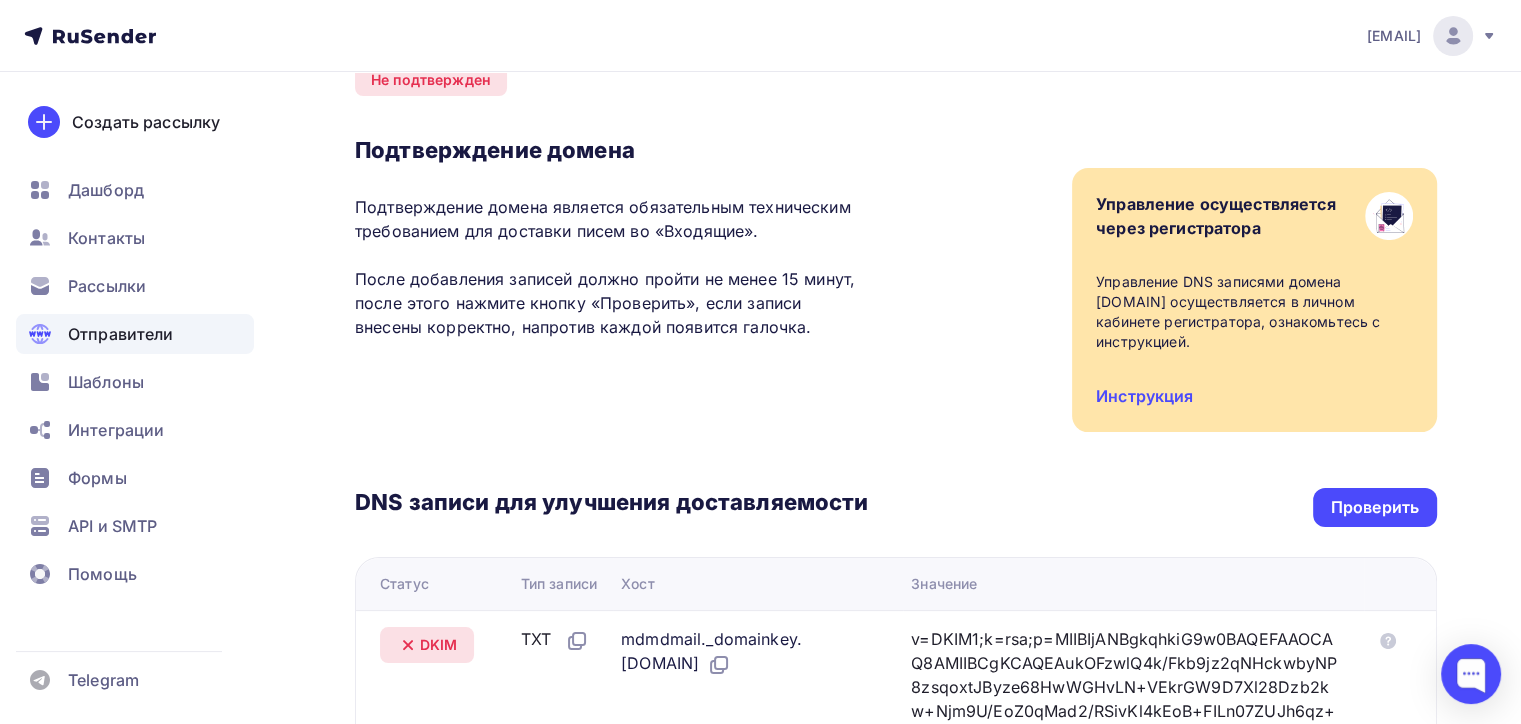 scroll, scrollTop: 500, scrollLeft: 0, axis: vertical 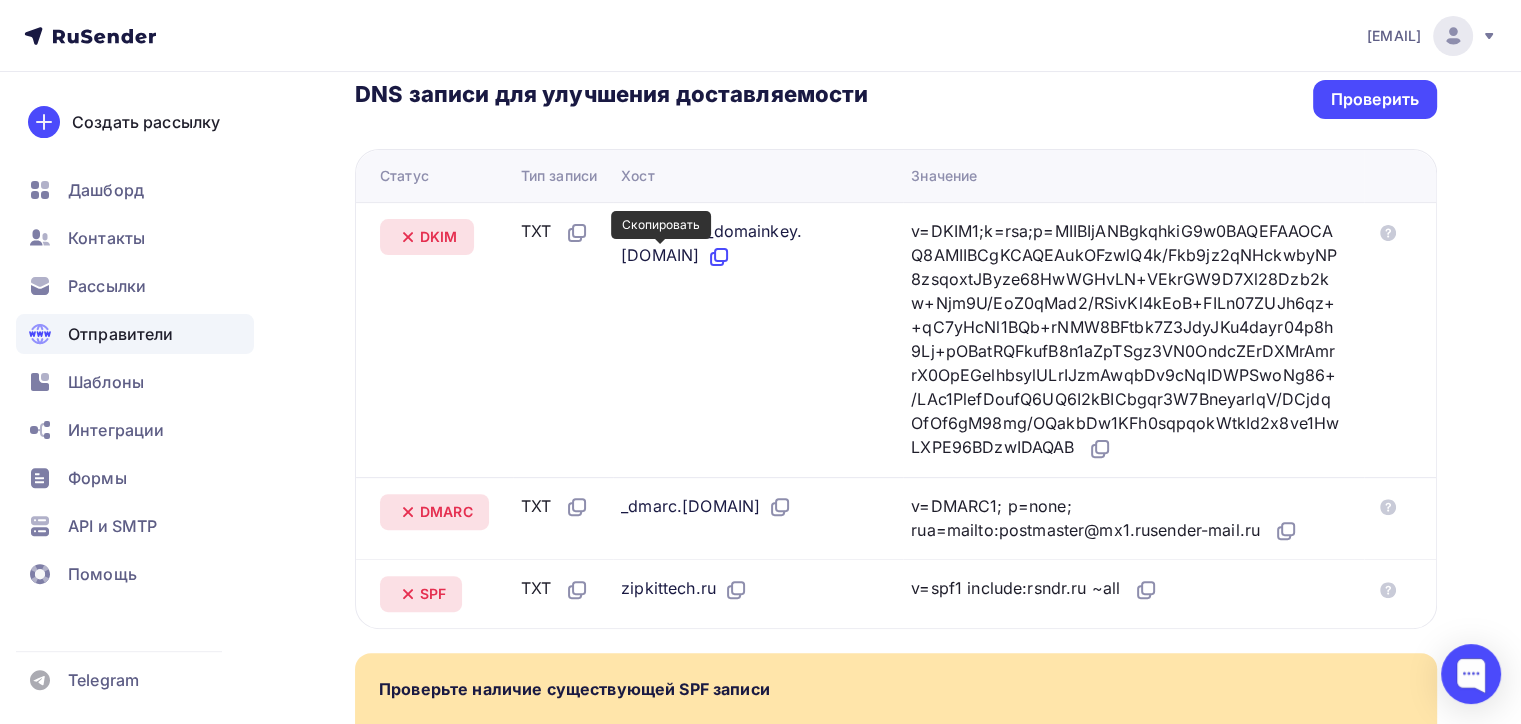 click 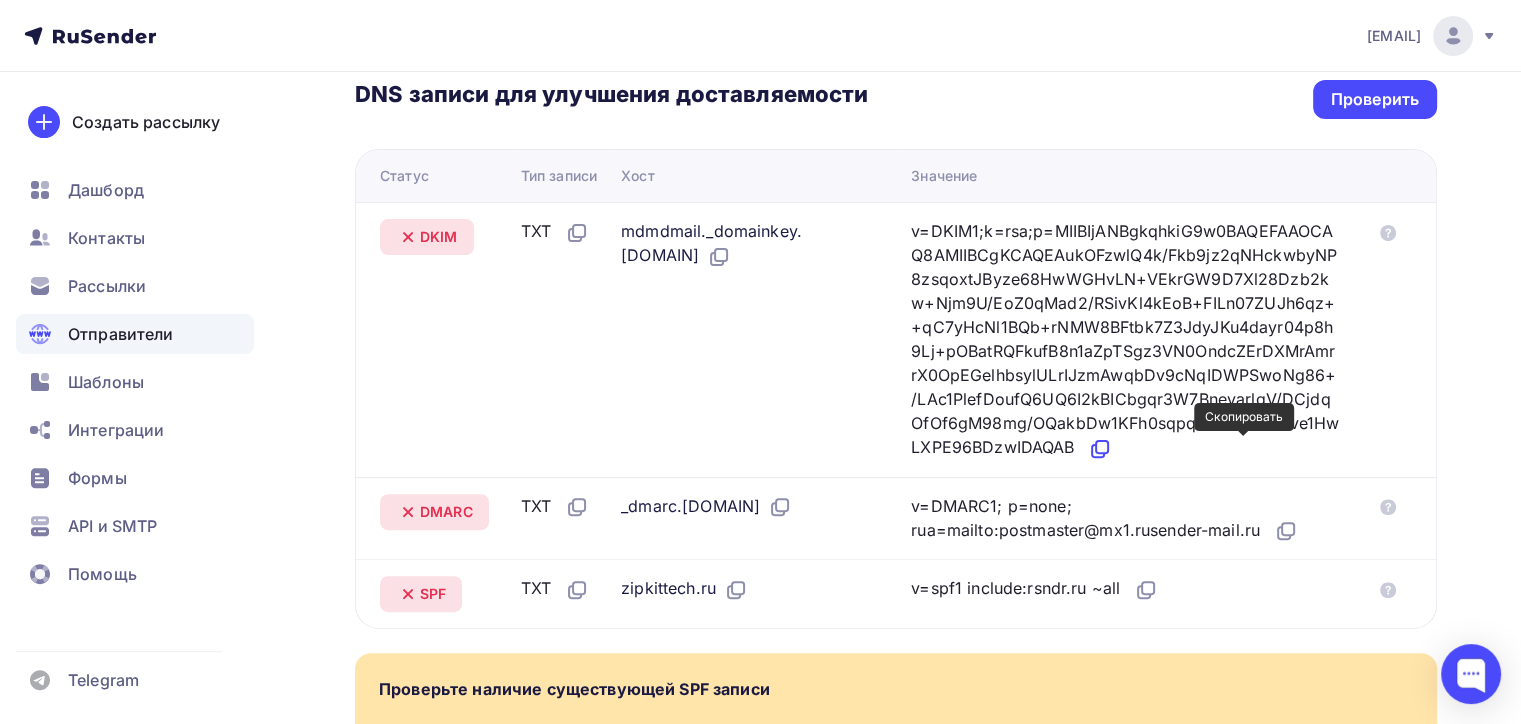 click 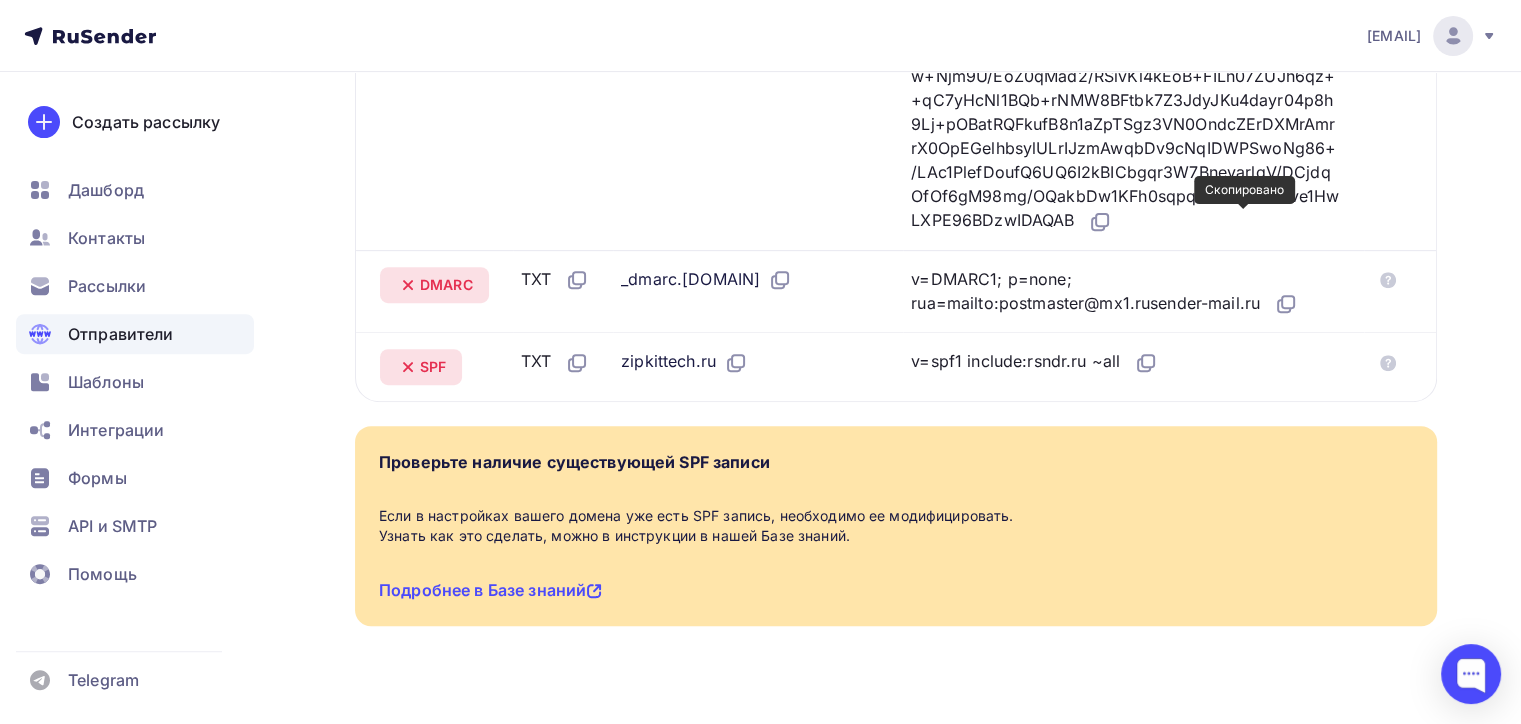 scroll, scrollTop: 756, scrollLeft: 0, axis: vertical 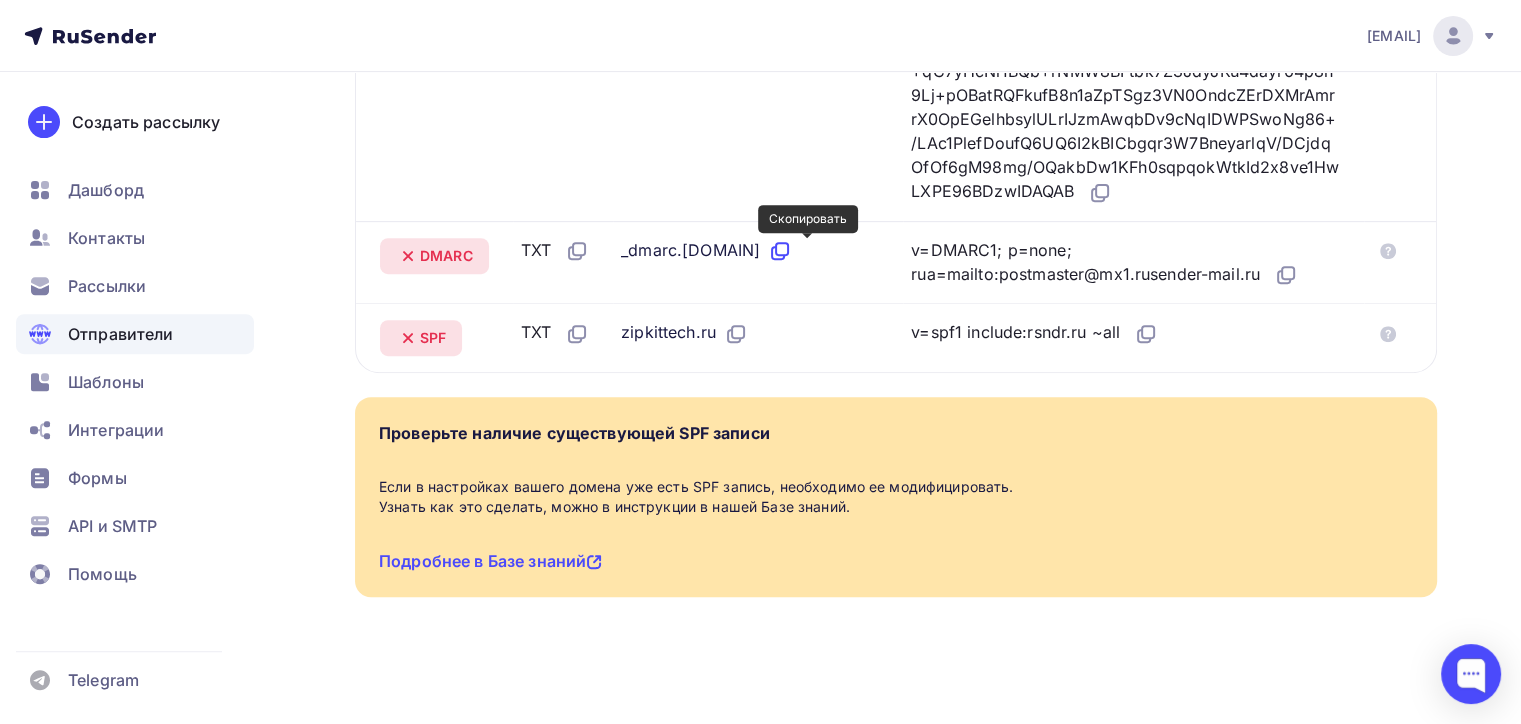 click 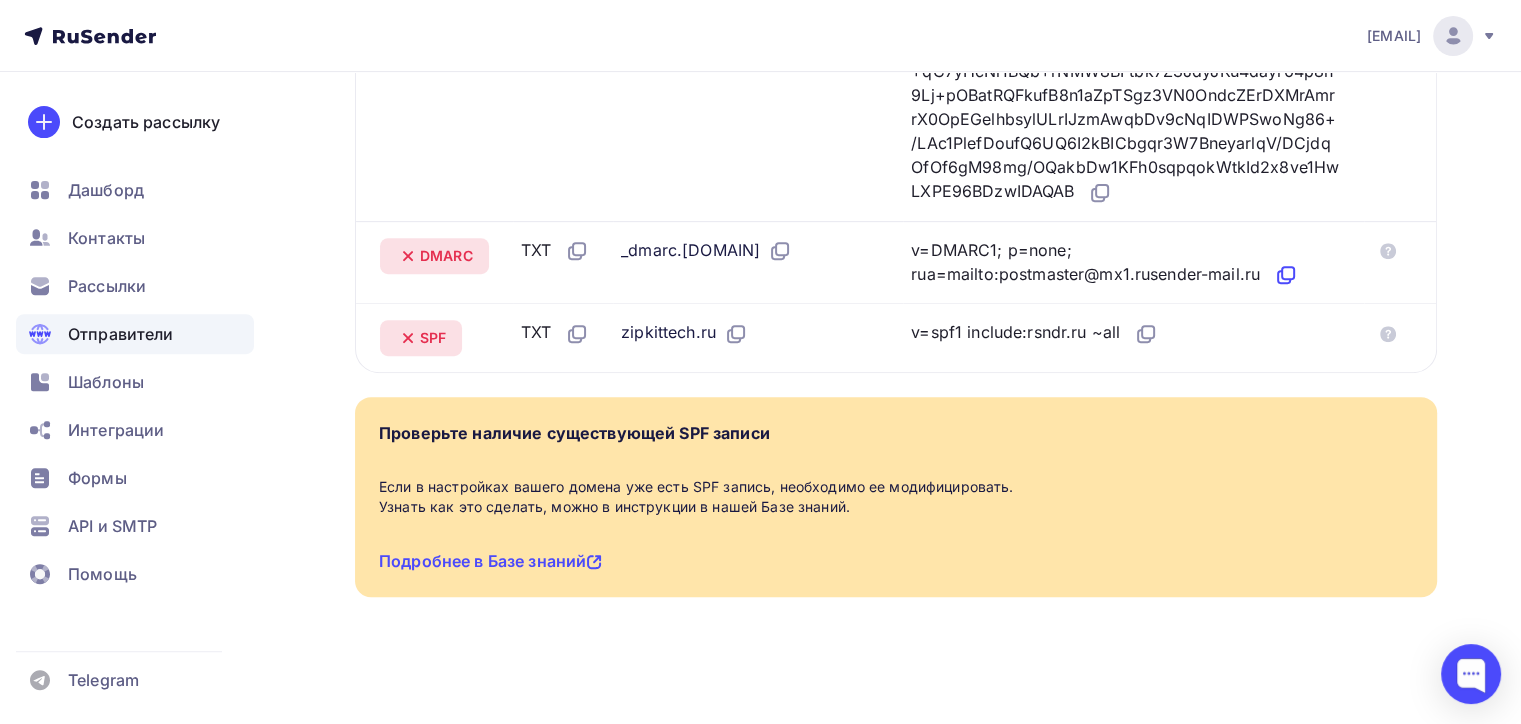 click 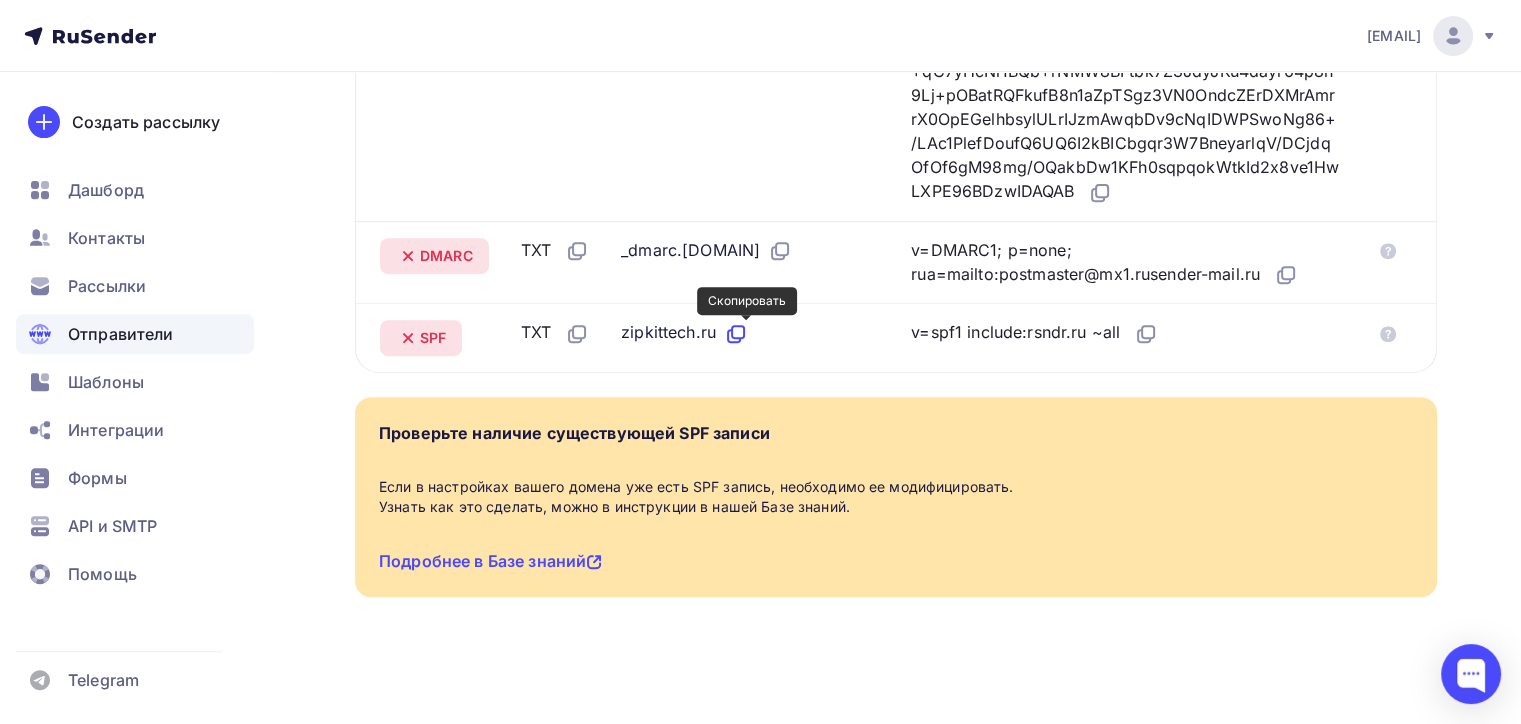 click 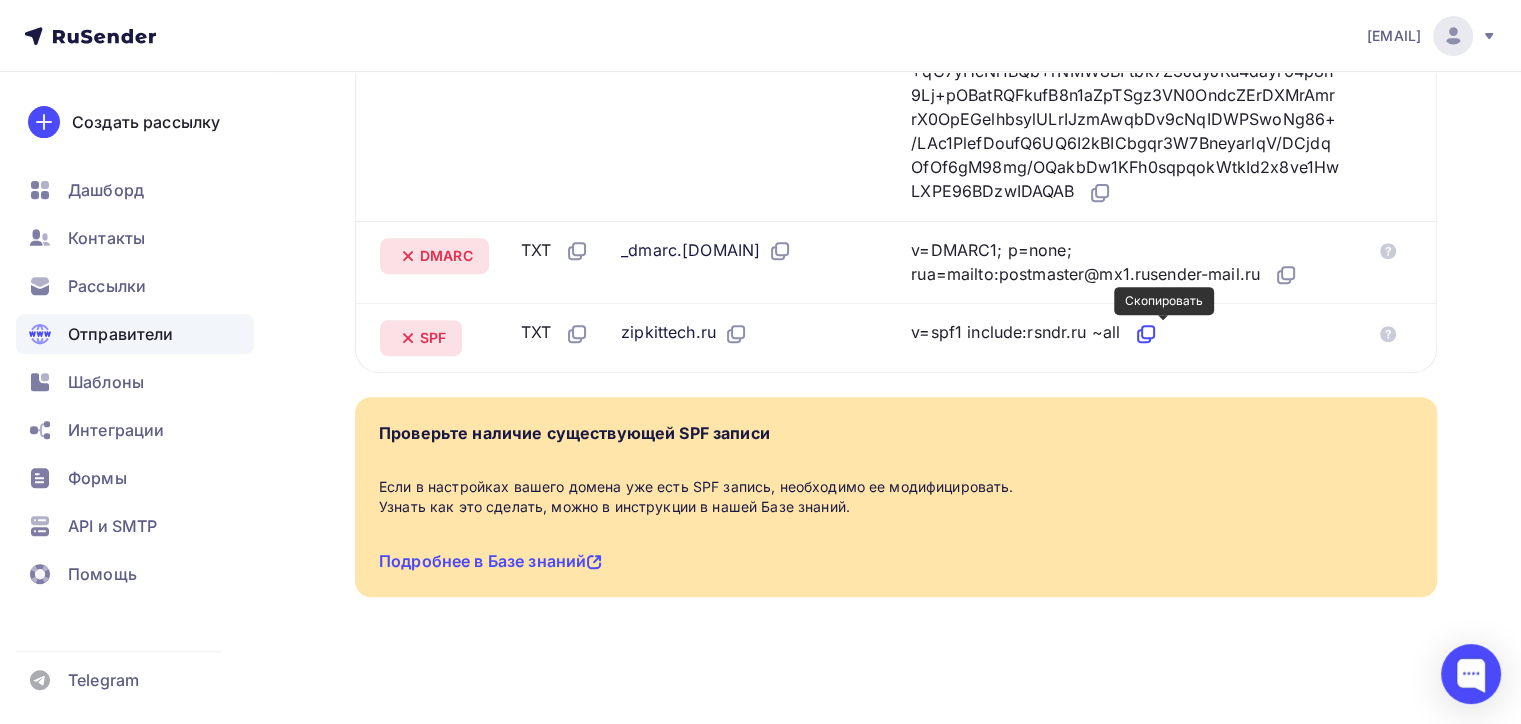 click 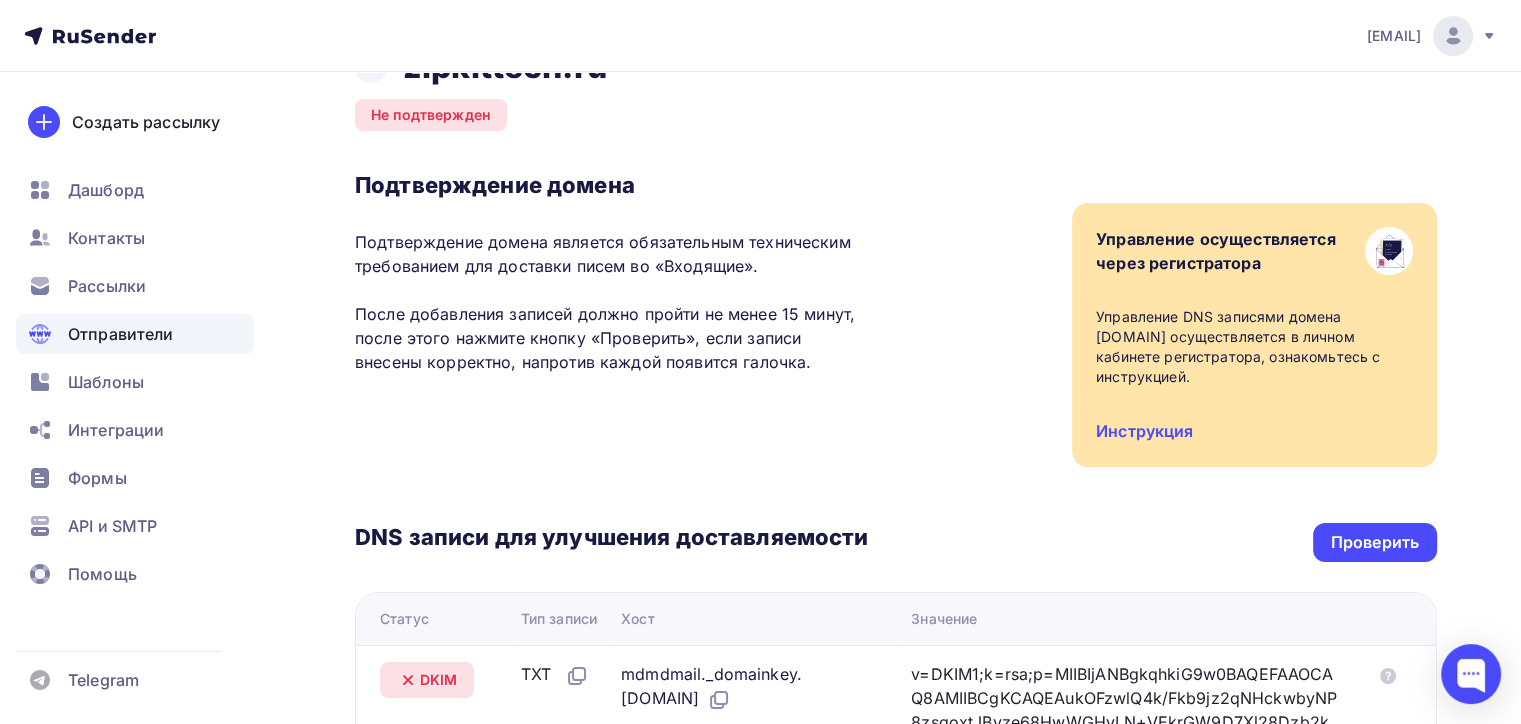 scroll, scrollTop: 0, scrollLeft: 0, axis: both 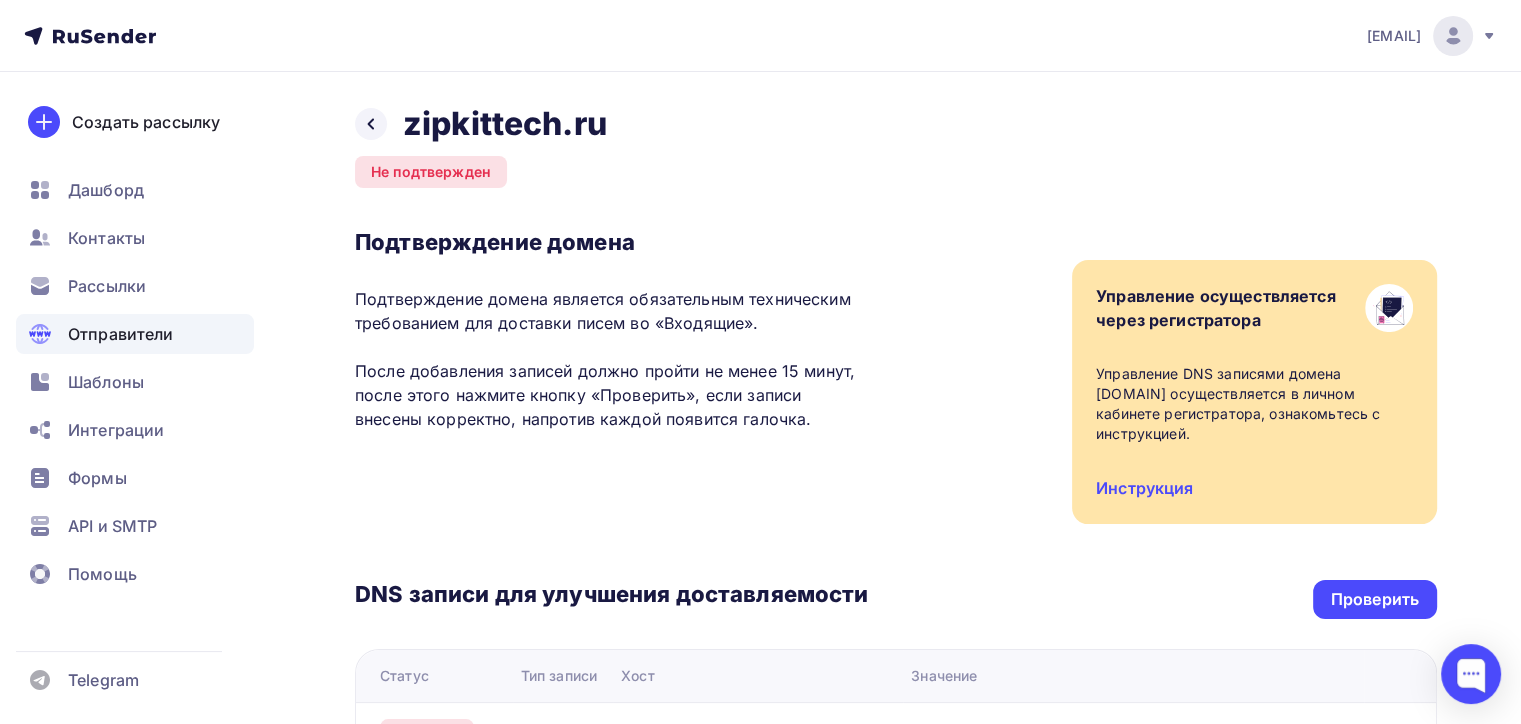 click 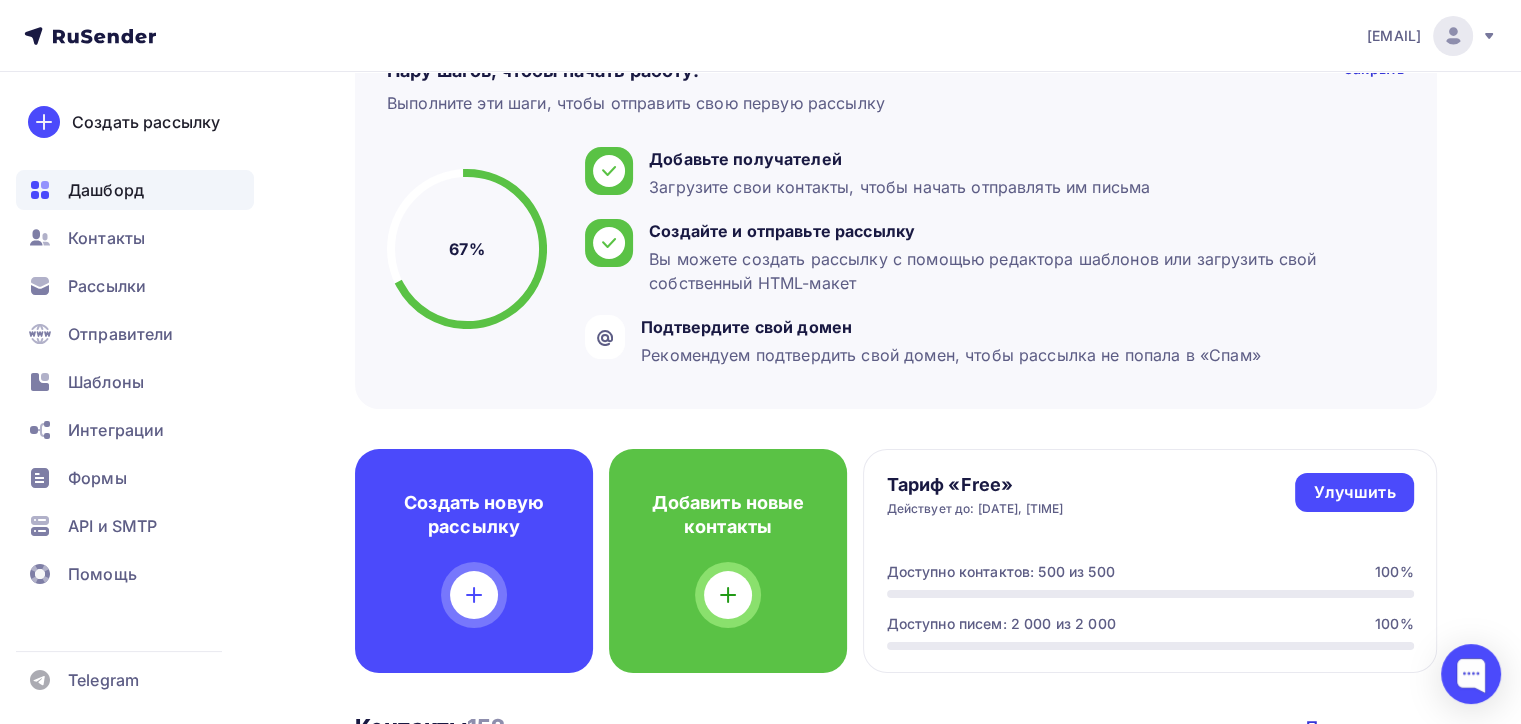 scroll, scrollTop: 26, scrollLeft: 0, axis: vertical 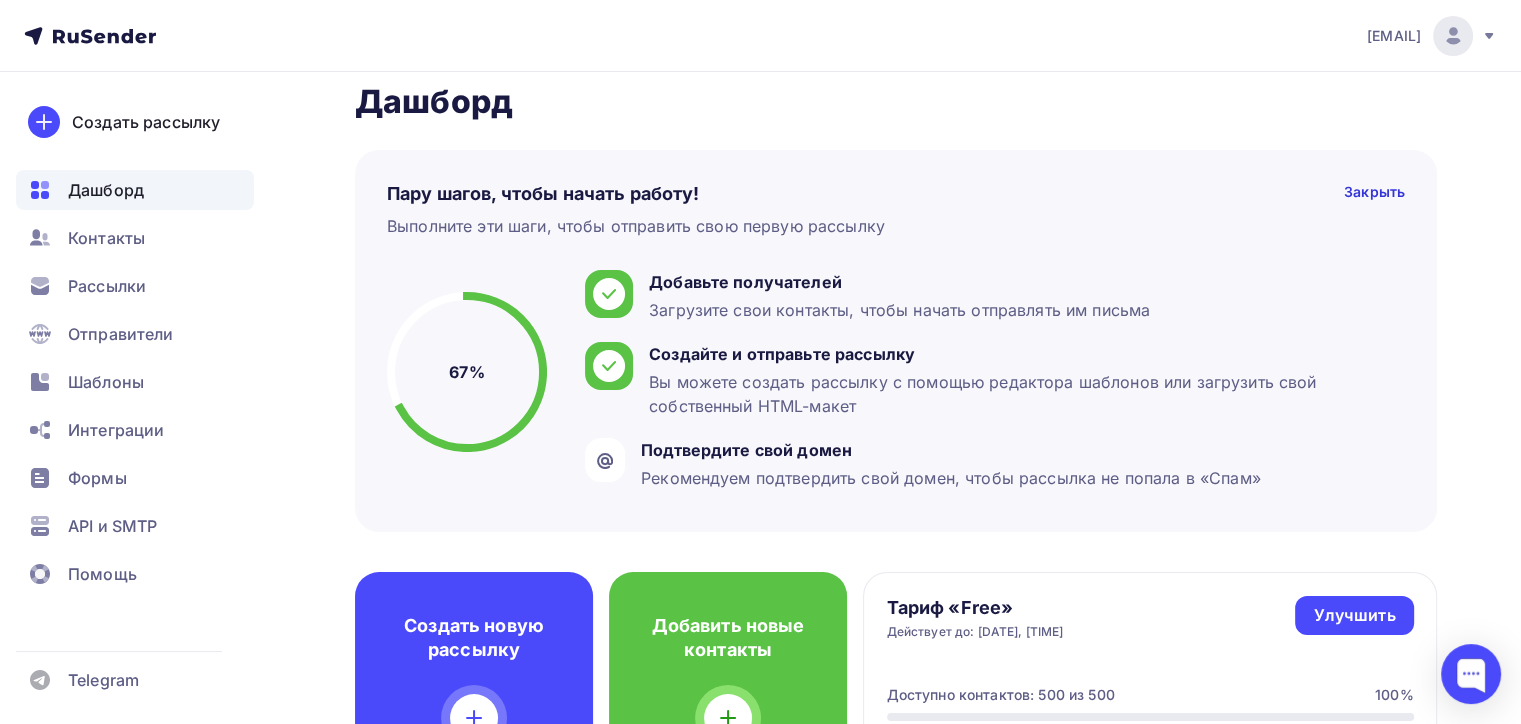click on "Дашборд" at bounding box center [896, 102] 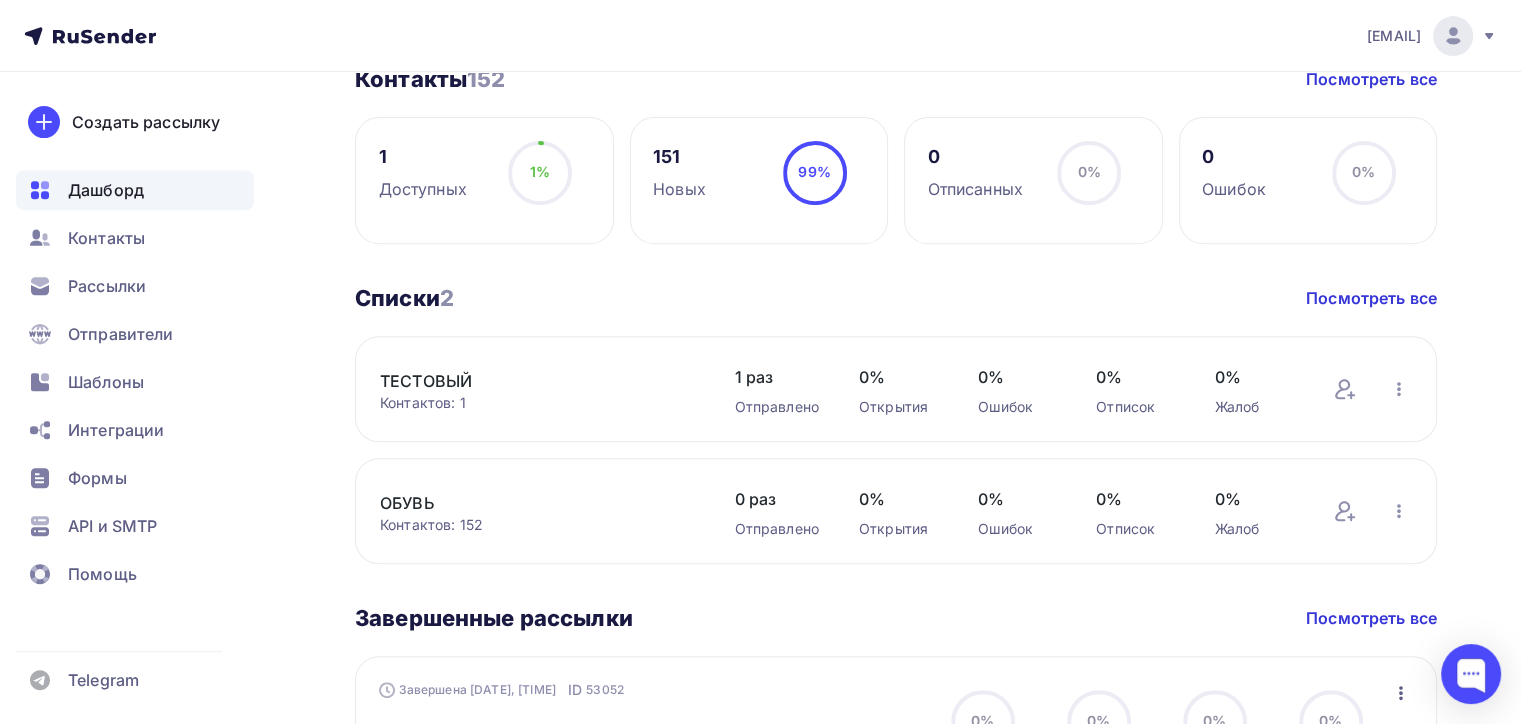 scroll, scrollTop: 1026, scrollLeft: 0, axis: vertical 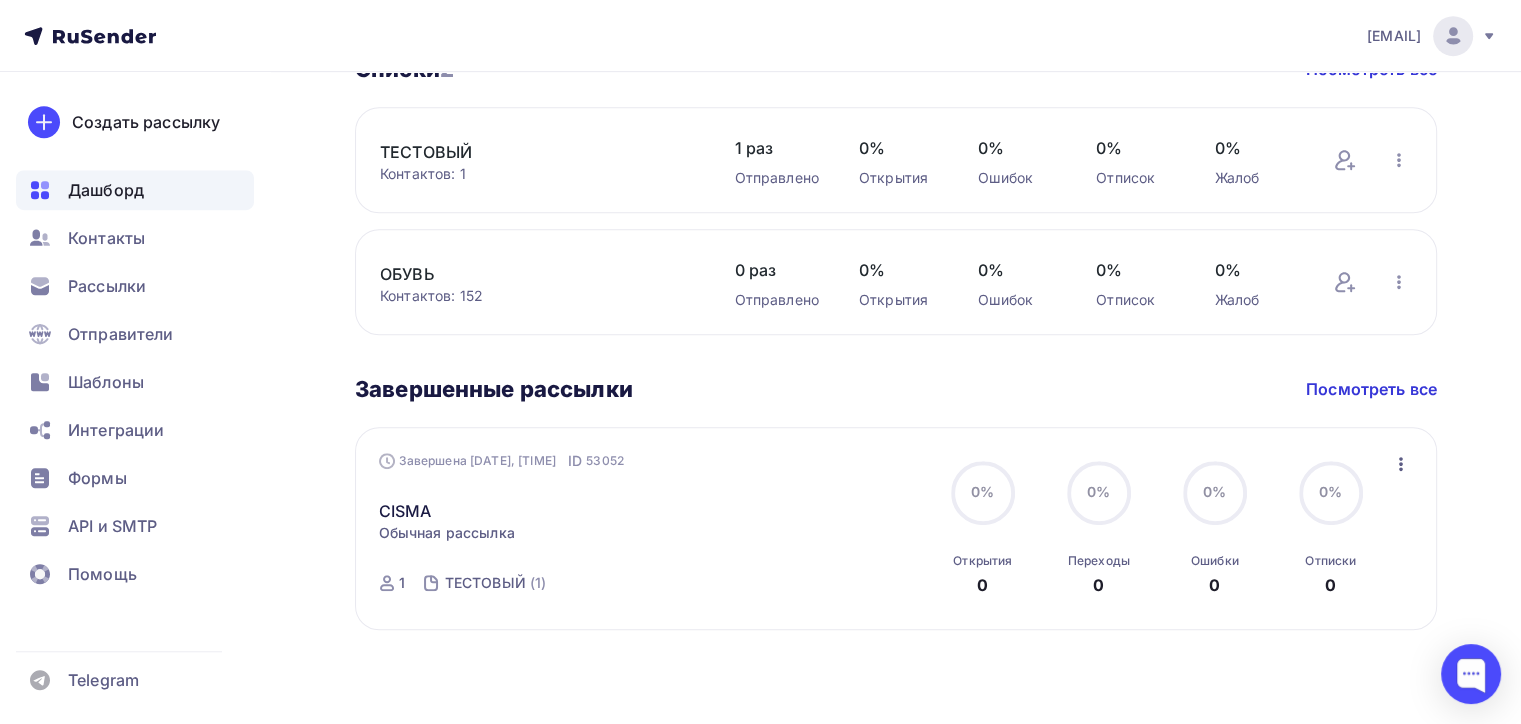 click on "Завершенные рассылки
Завершенные рассылки
Посмотреть все
Завершена
[DATE], [TIME]
ID   [NUMBER]             CISMA
Статистика
Обзор рассылки
Копировать в новую
Обычная рассылка
Завершена
[DATE], [TIME]
ID   [NUMBER]    Завершена
[NUMBER]
[TEXT] ([NUMBER])     0%   0%
Открытия
0
0%   0%
Переходы
0
0%   0%
Ошибки
0
0%   0%
Отписки
0
Статистика" at bounding box center (896, 502) 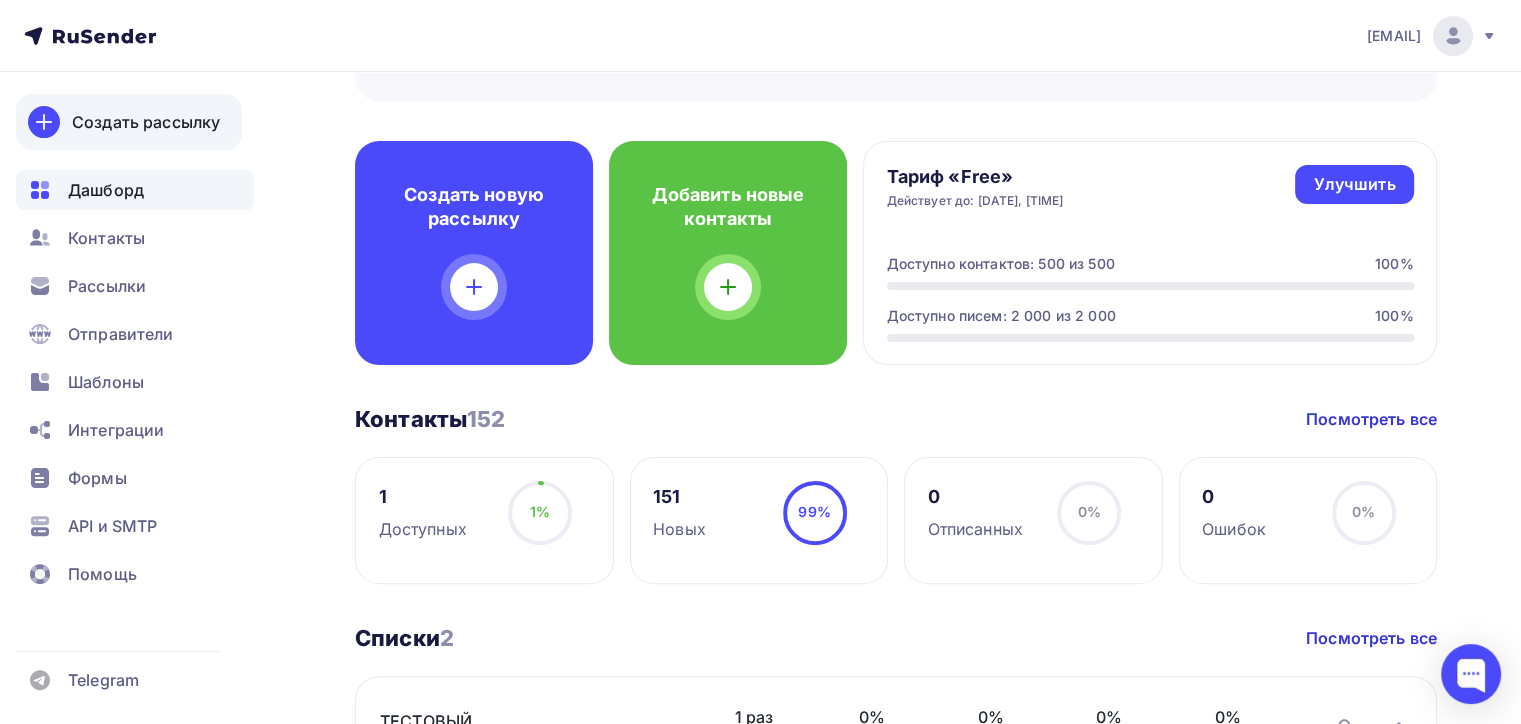 scroll, scrollTop: 326, scrollLeft: 0, axis: vertical 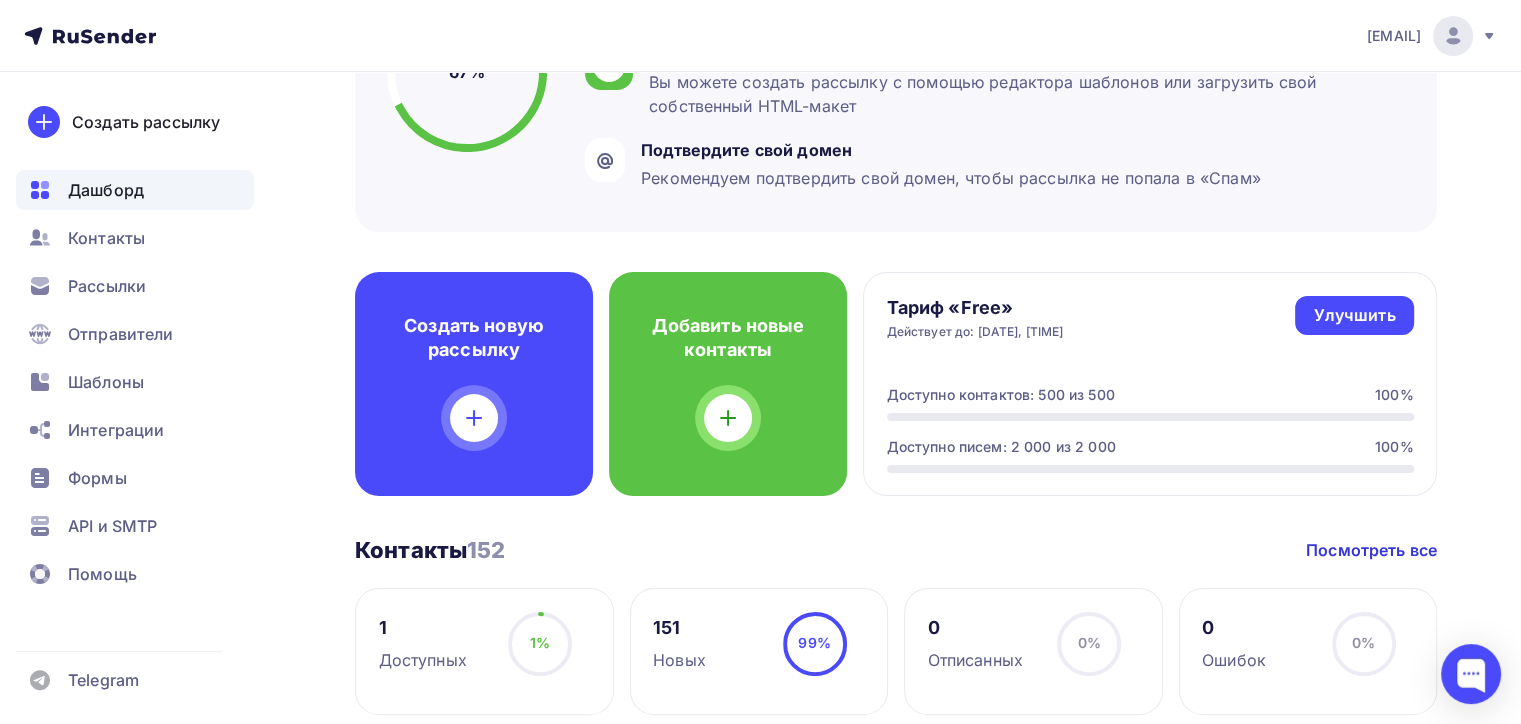 drag, startPoint x: 212, startPoint y: 127, endPoint x: 464, endPoint y: 144, distance: 252.57277 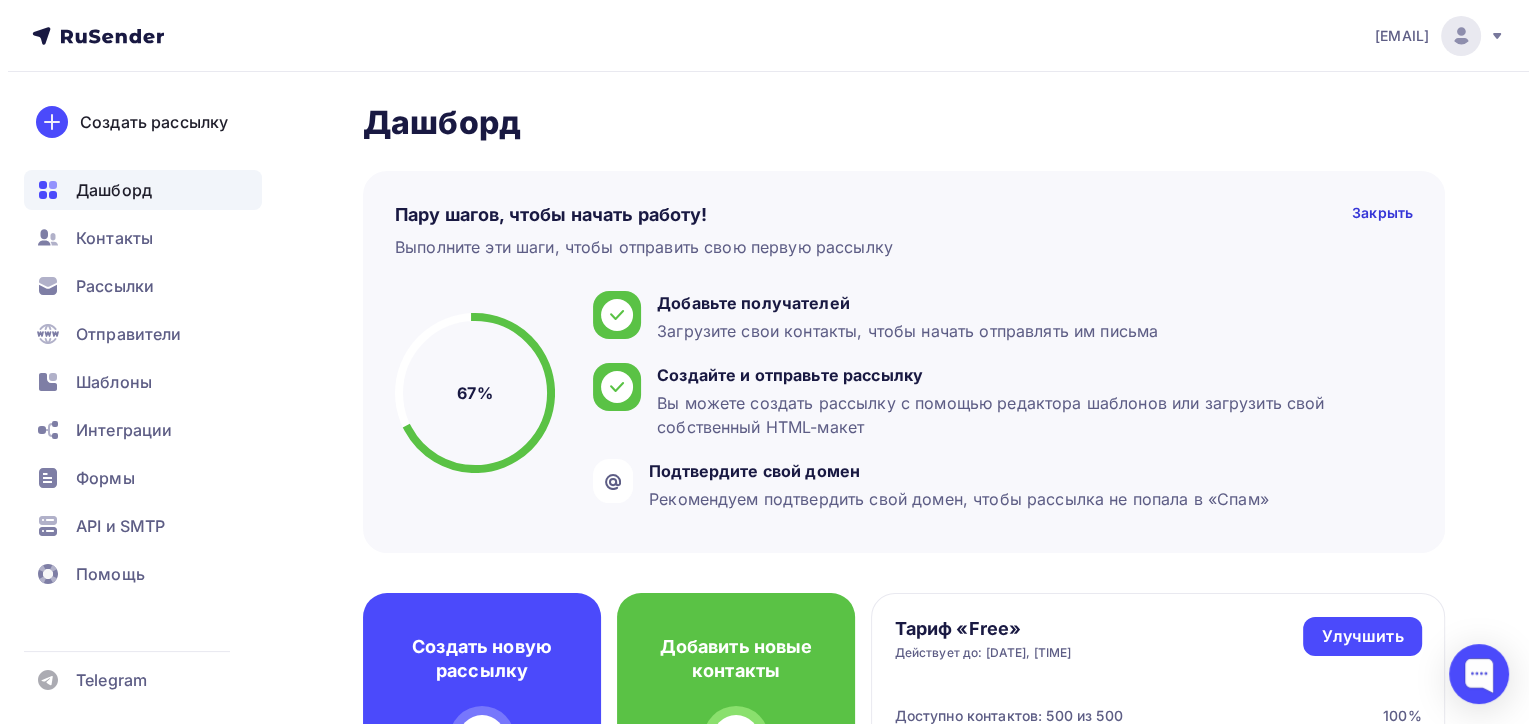 scroll, scrollTop: 0, scrollLeft: 0, axis: both 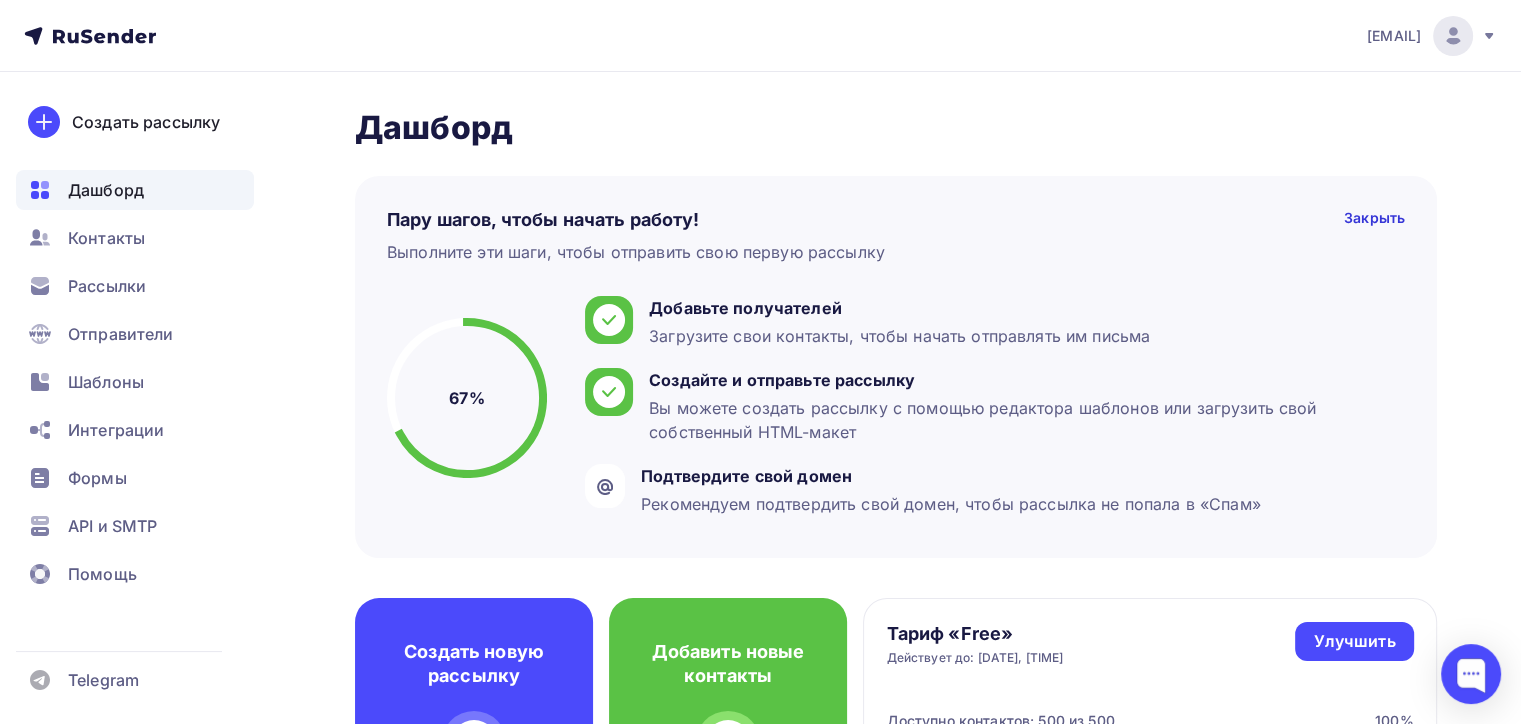click on "Дашборд   Дашборд   Пару шагов, чтобы начать работу!
Закрыть
Выполните эти шаги, чтобы отправить свою первую рассылку   67%     67%
Добавьте получателей
Загрузите свои контакты, чтобы начать отправлять им письма
Создайте и отправьте рассылку
Вы можете создать рассылку с помощью редактора шаблонов или загрузить свой собственный HTML-макет
Подтвердите свой домен
Создать новую рассылку       Добавить новые контакты               Улучшить" at bounding box center (760, 912) 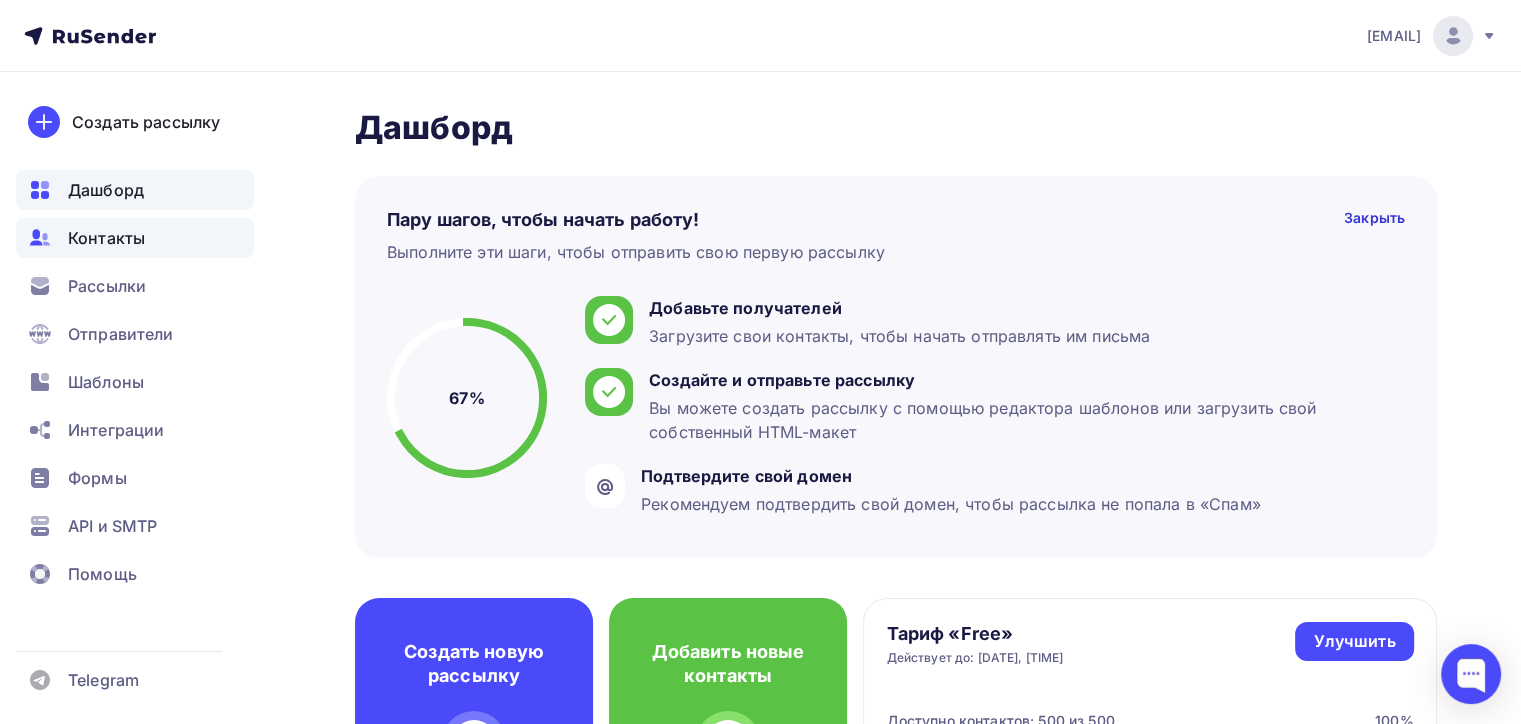 click on "Контакты" at bounding box center (135, 238) 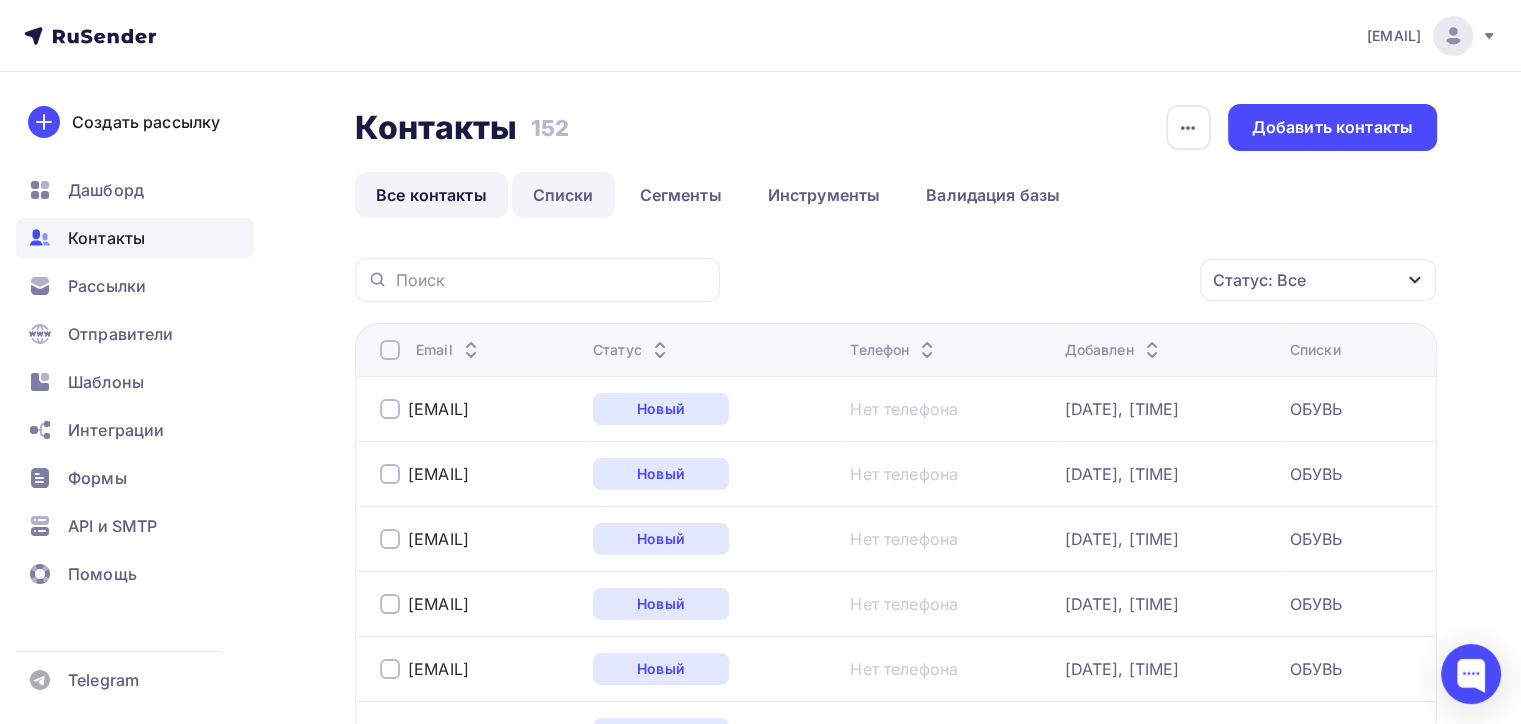 click on "Списки" at bounding box center [563, 195] 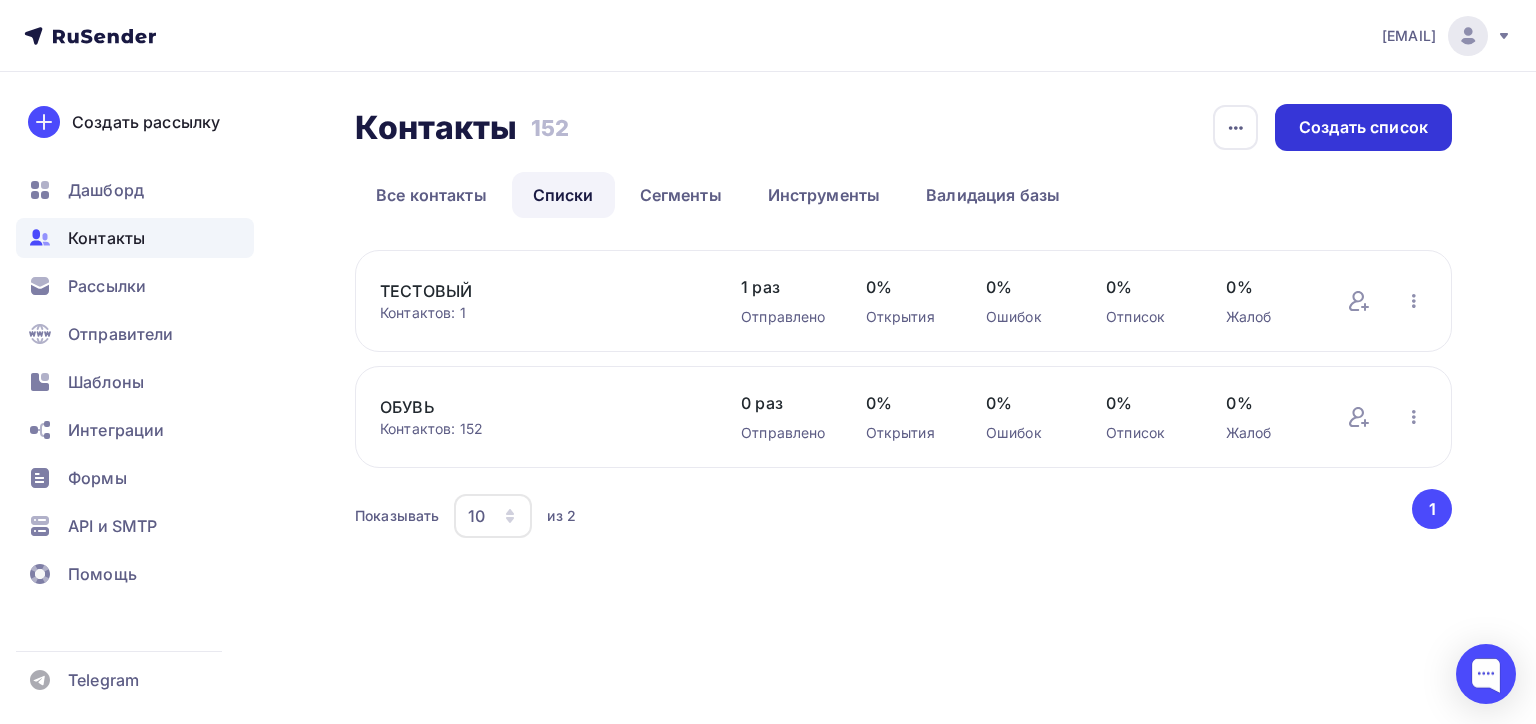 click on "Создать список" at bounding box center (1363, 127) 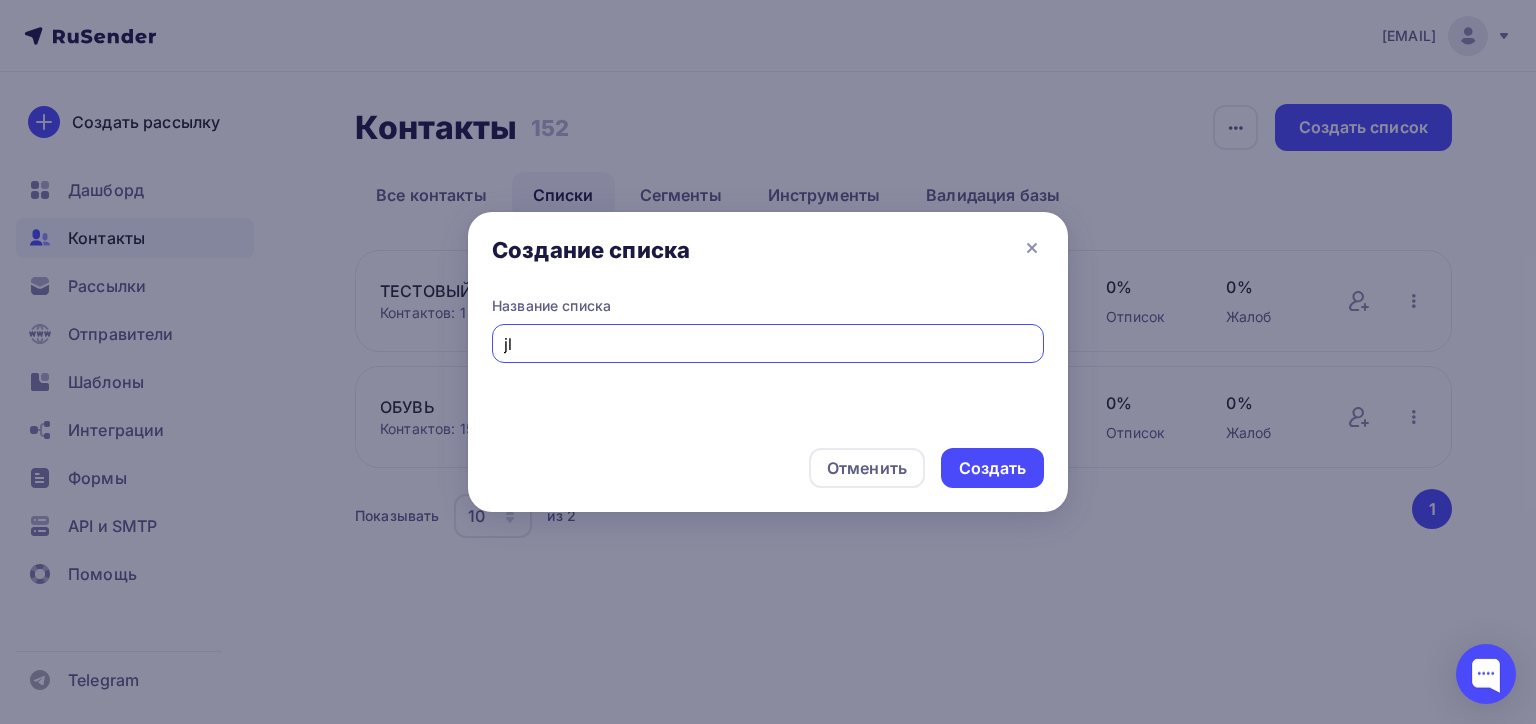 type on "j" 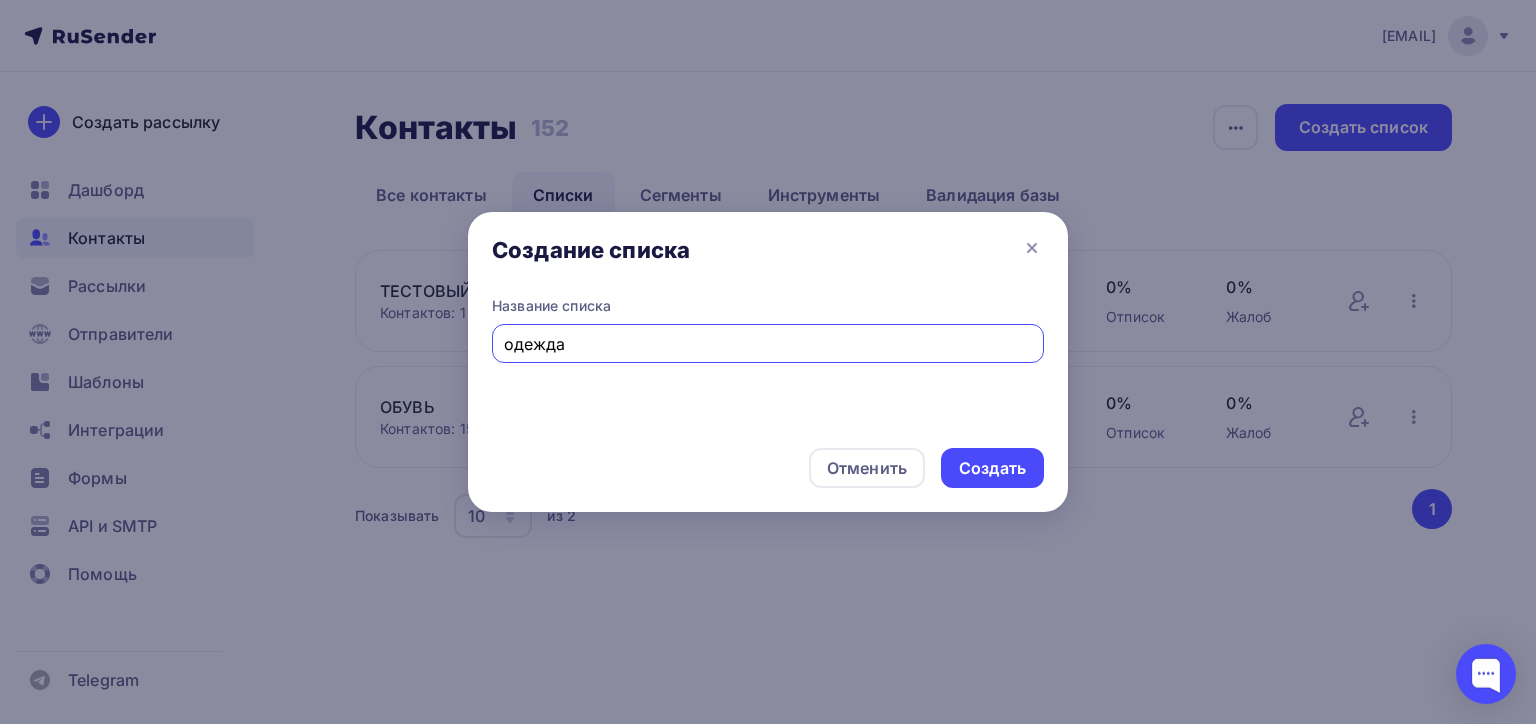 type on "одежда" 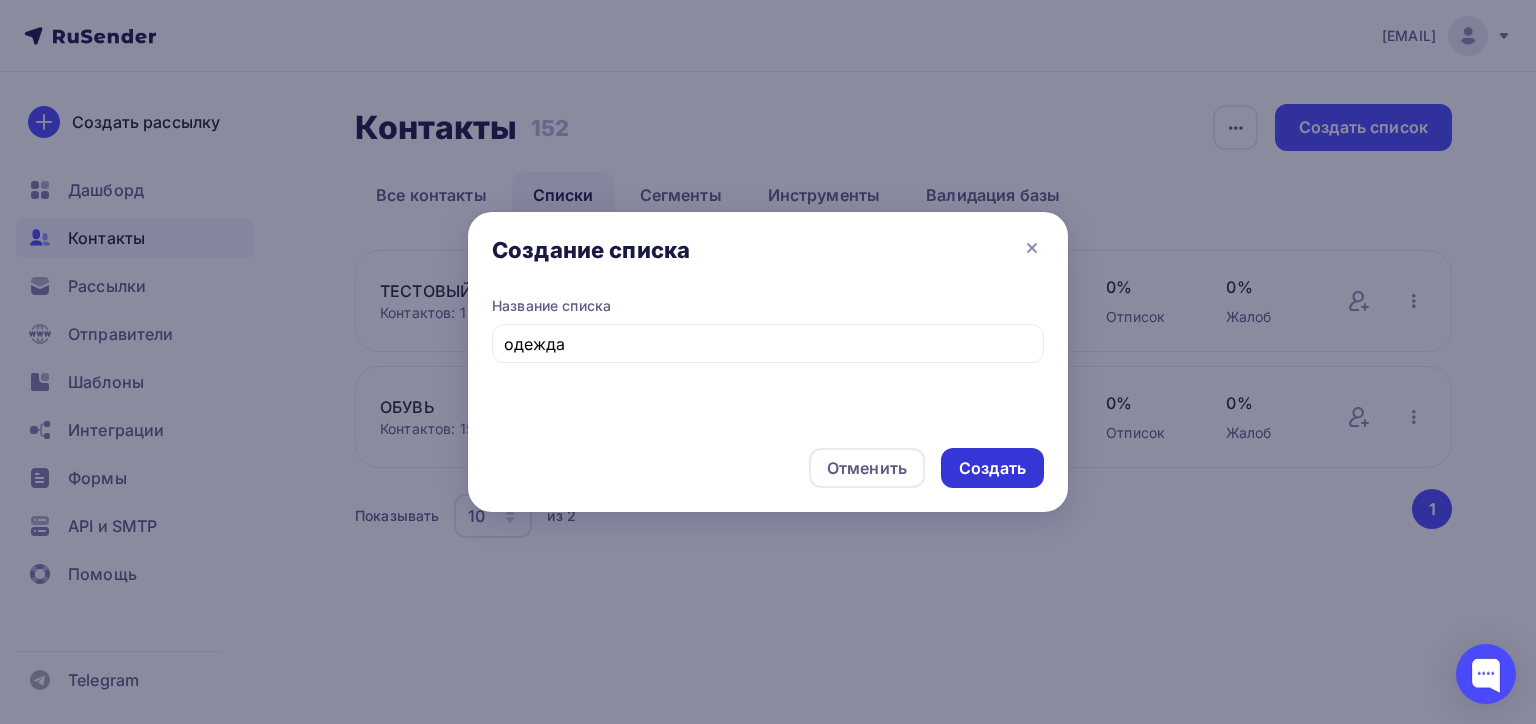 click on "Создать" at bounding box center (992, 468) 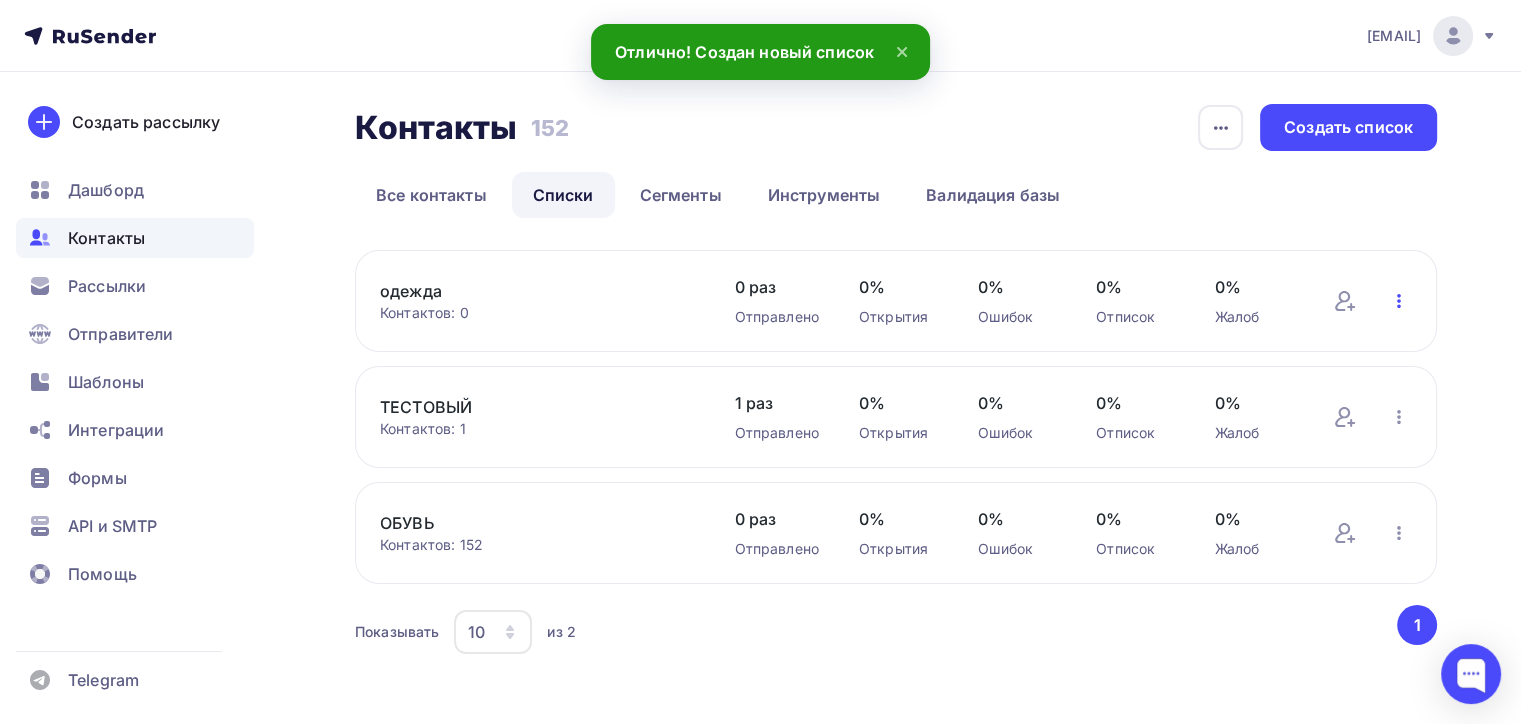 click 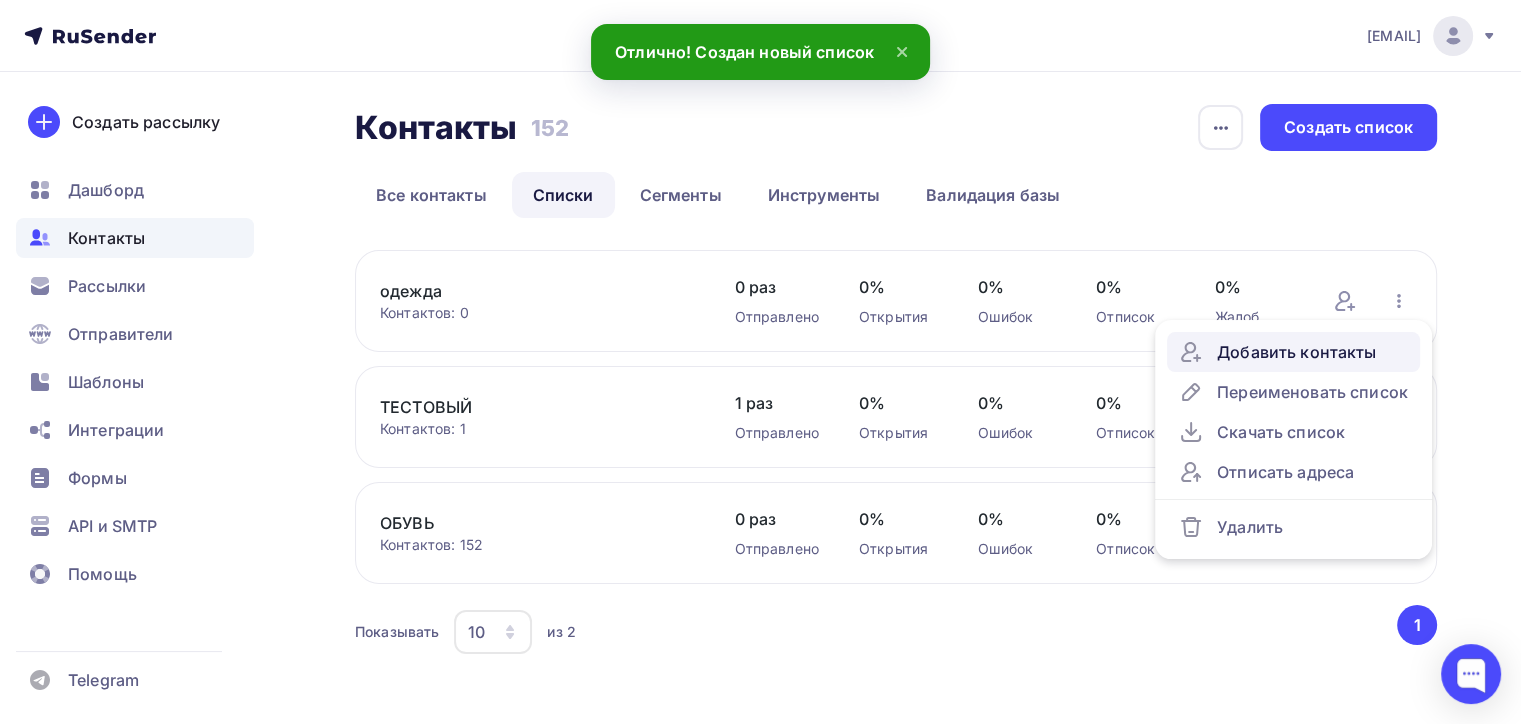 click on "Добавить контакты" at bounding box center (1293, 352) 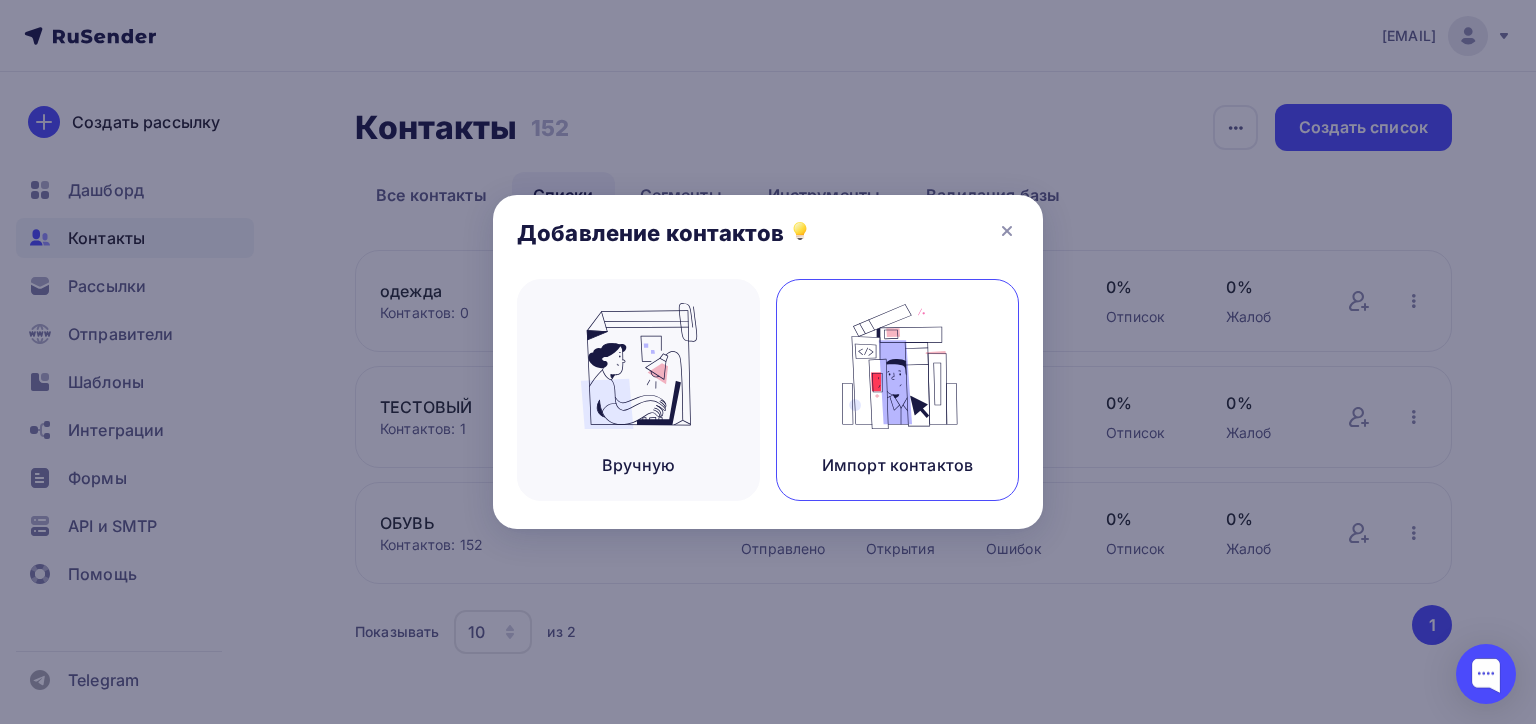 click on "Импорт контактов" at bounding box center [897, 390] 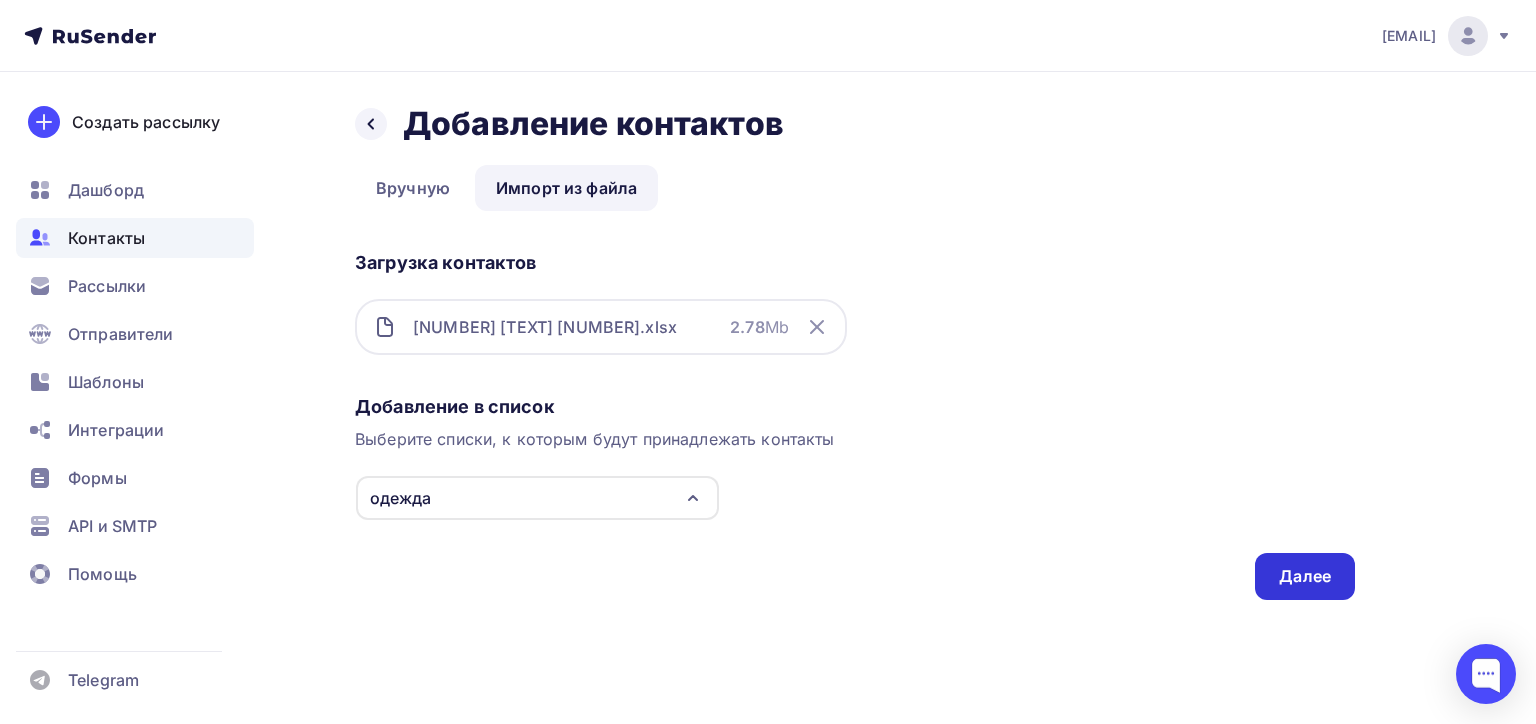 click on "Далее" at bounding box center [1305, 576] 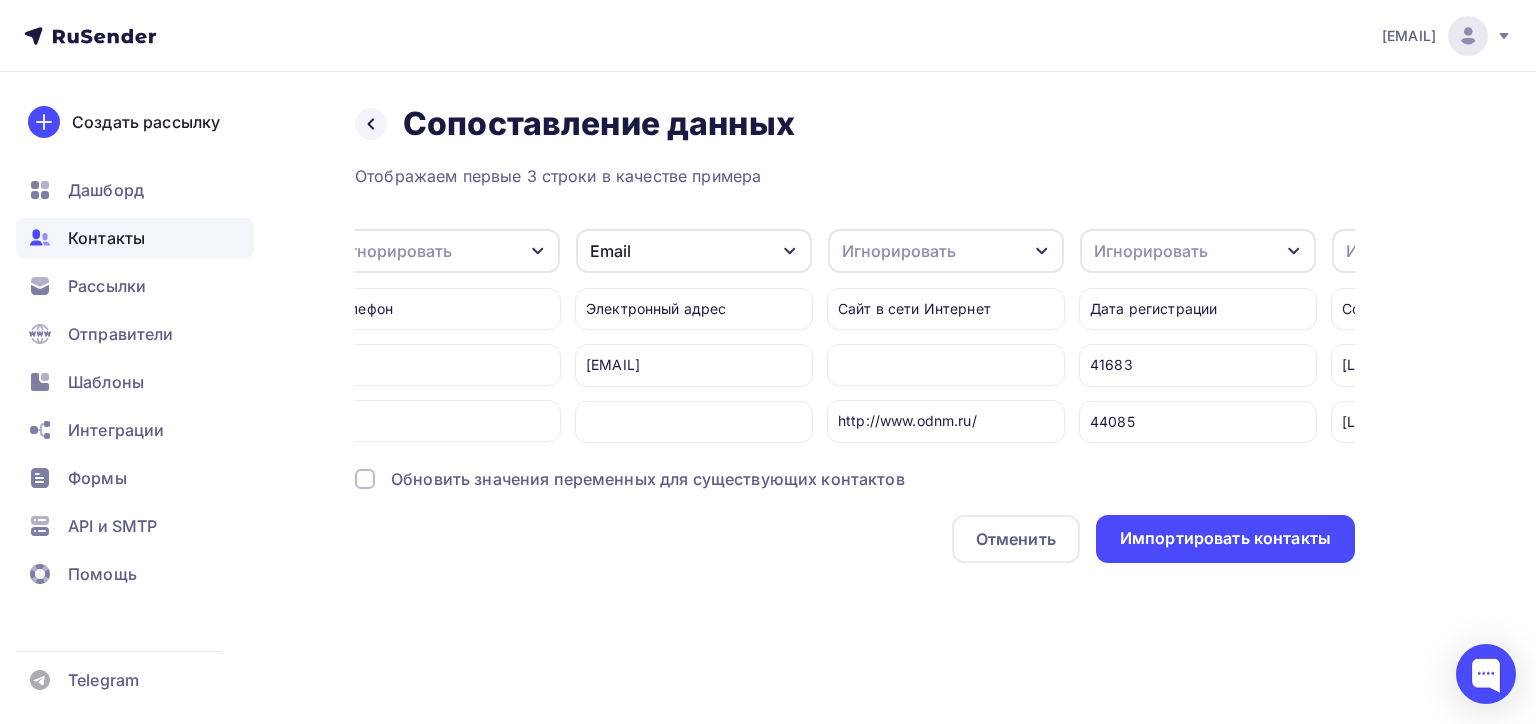 scroll, scrollTop: 0, scrollLeft: 1556, axis: horizontal 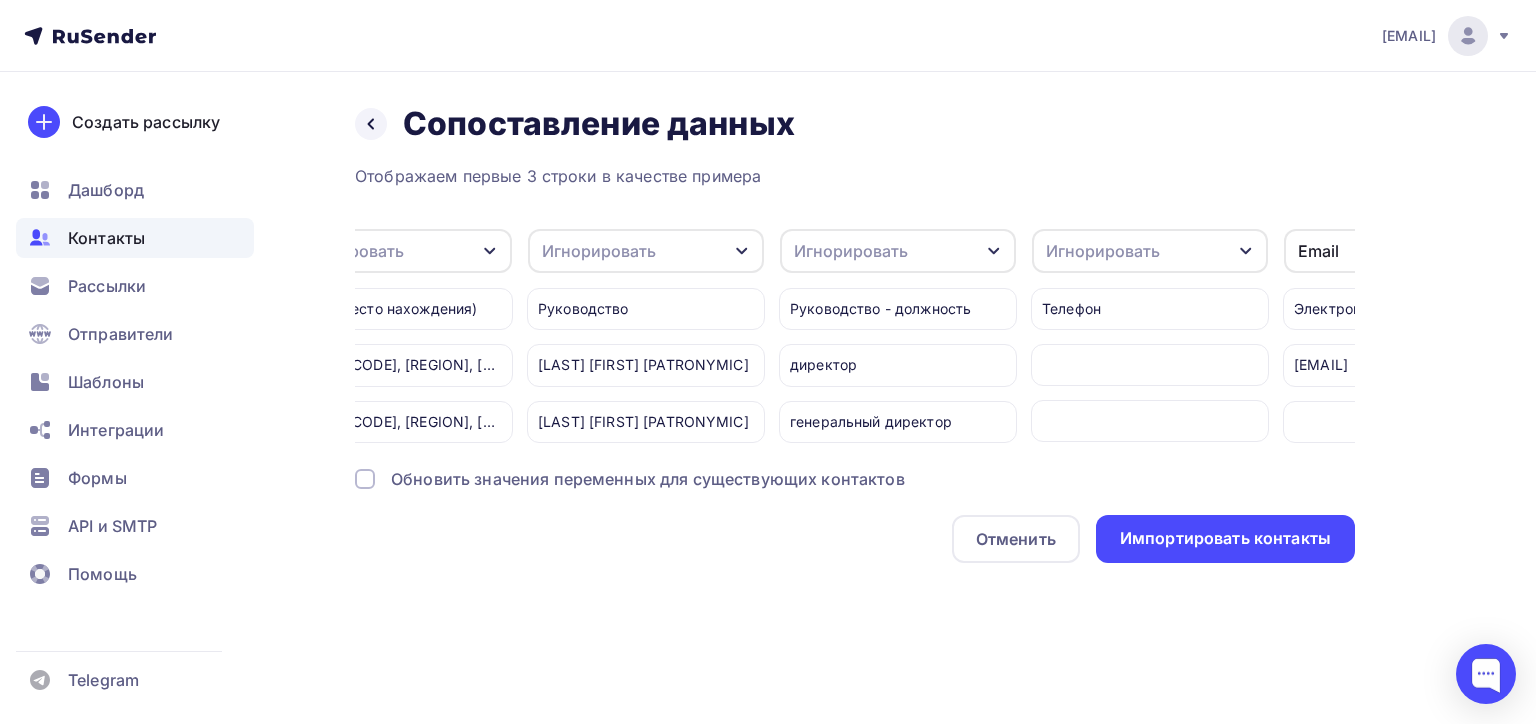 click on "Игнорировать" at bounding box center [646, 251] 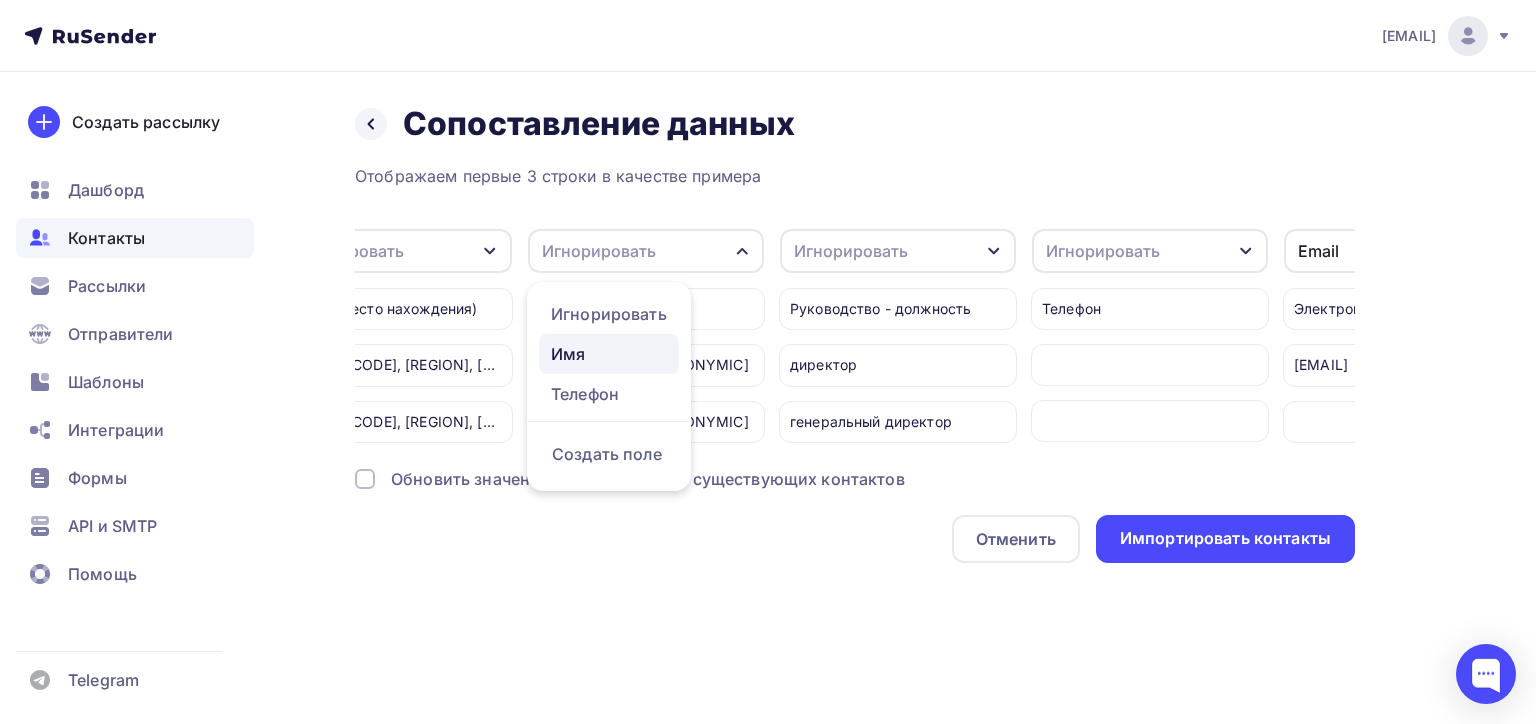 click on "Имя" at bounding box center [609, 354] 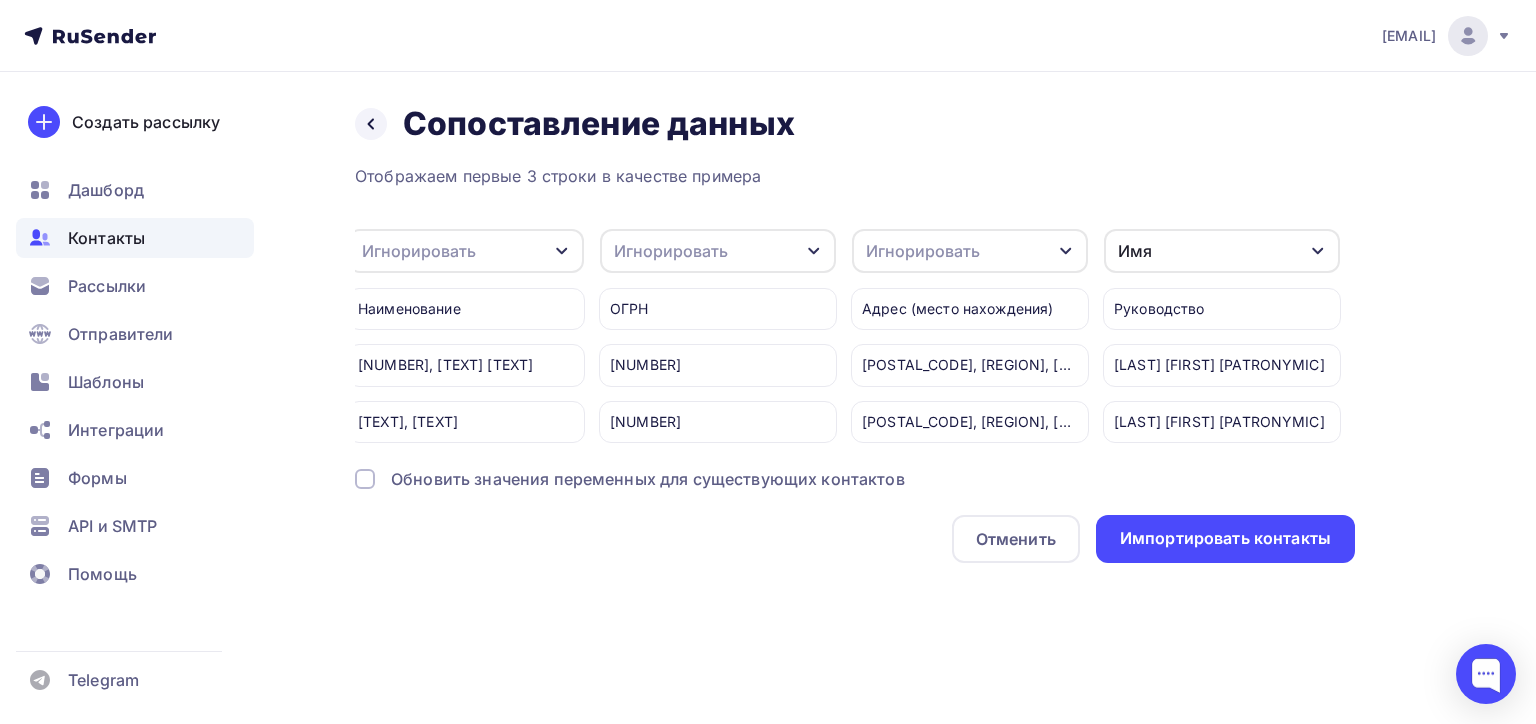 scroll, scrollTop: 0, scrollLeft: 575, axis: horizontal 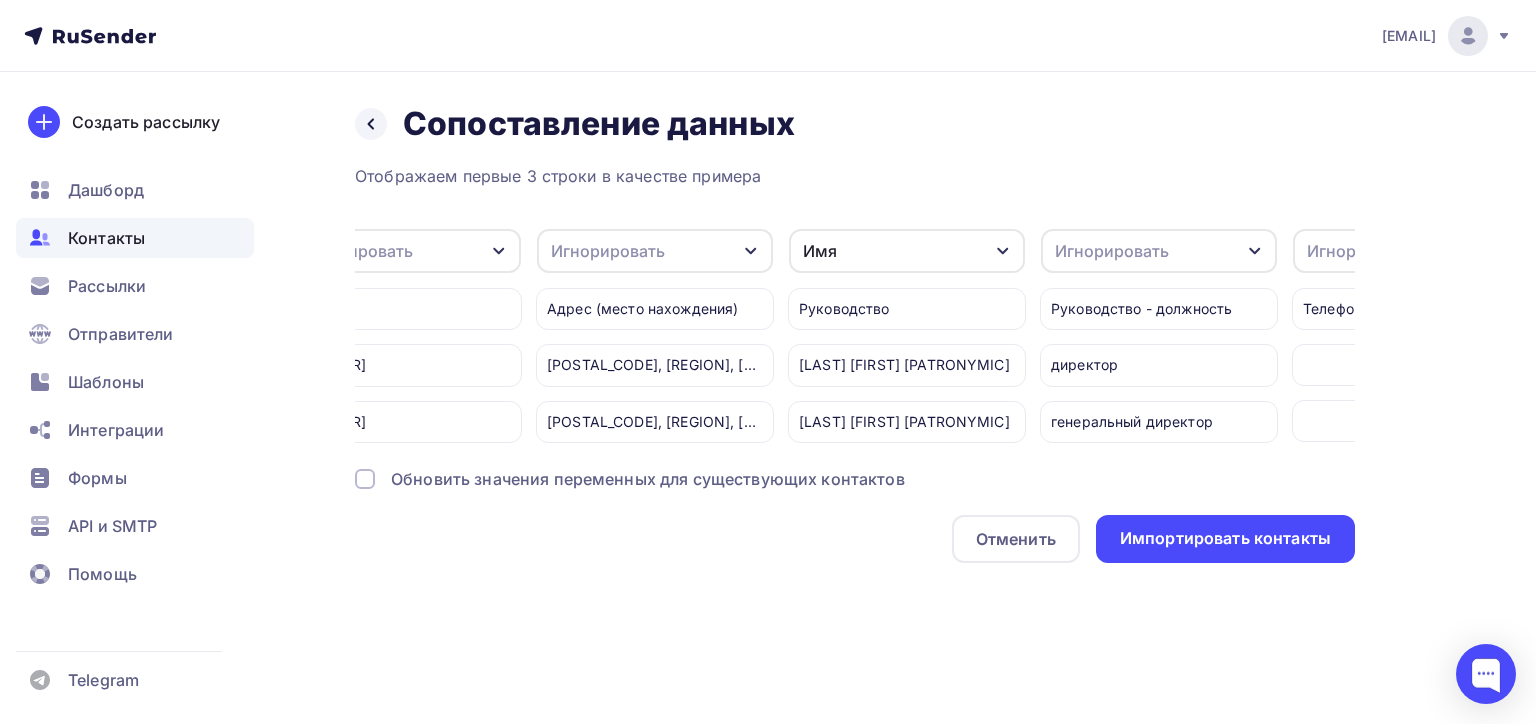 click on "Адрес (место нахождения)
[POSTAL_CODE], [REGION], [CITY], [CITY], [STREET] [NUMBER], [BUILDING_LETTER] [ROOM_NUMBER], [FLOOR]
[POSTAL_CODE], [REGION], [CITY], [CITY], [STREET] [NUMBER], [BUILDING_LETTER] [ROOM_NUMBER], [FLOOR]" at bounding box center [655, 358] 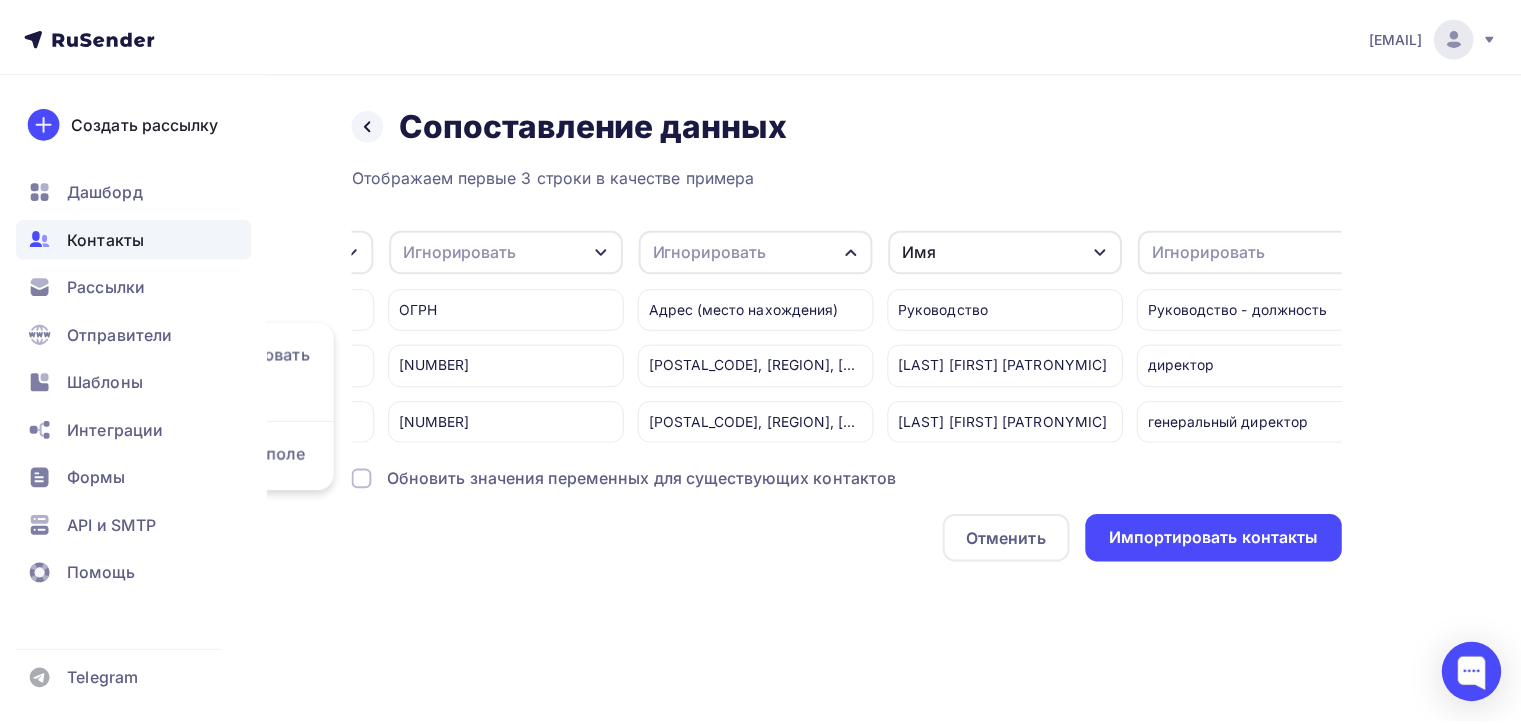 scroll, scrollTop: 0, scrollLeft: 0, axis: both 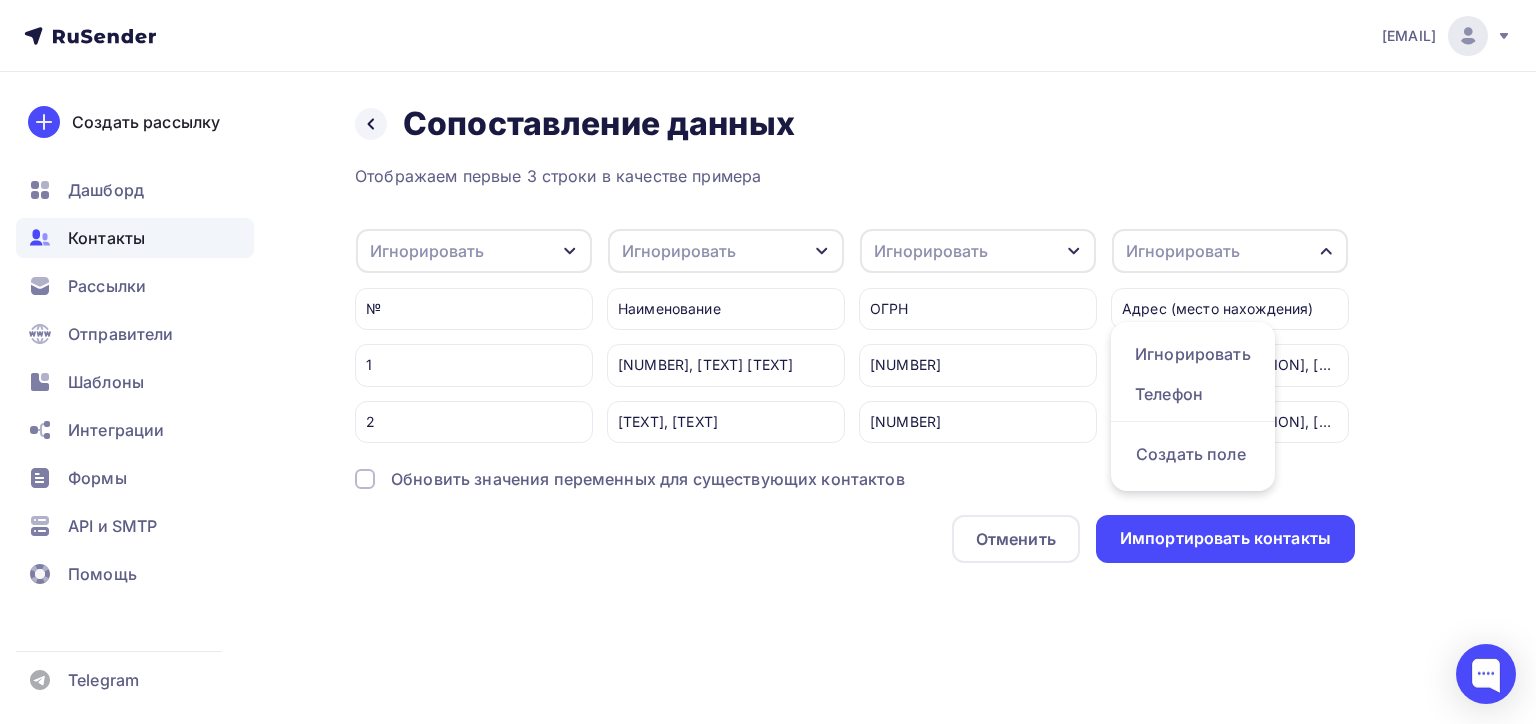 click on "Игнорировать" at bounding box center (679, 251) 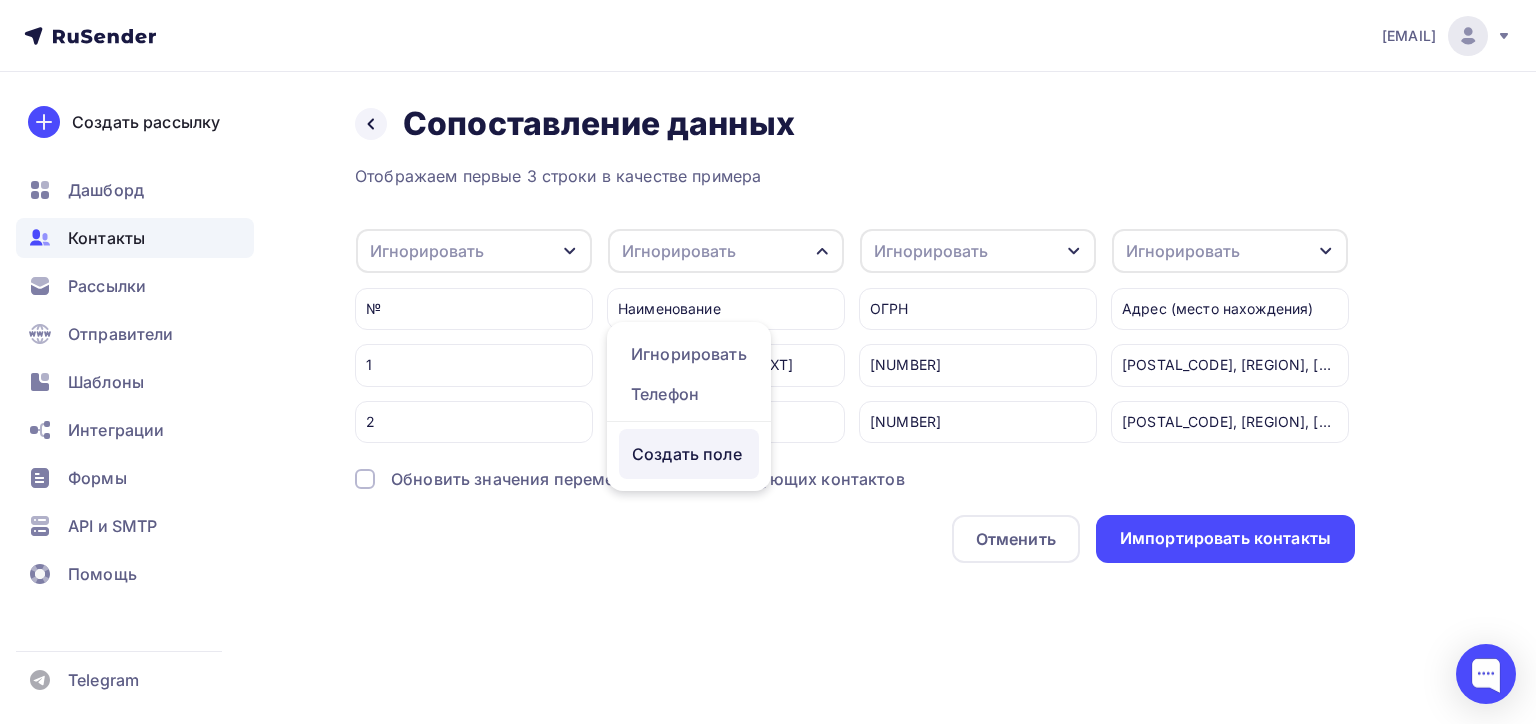 click on "Создать поле" at bounding box center [689, 454] 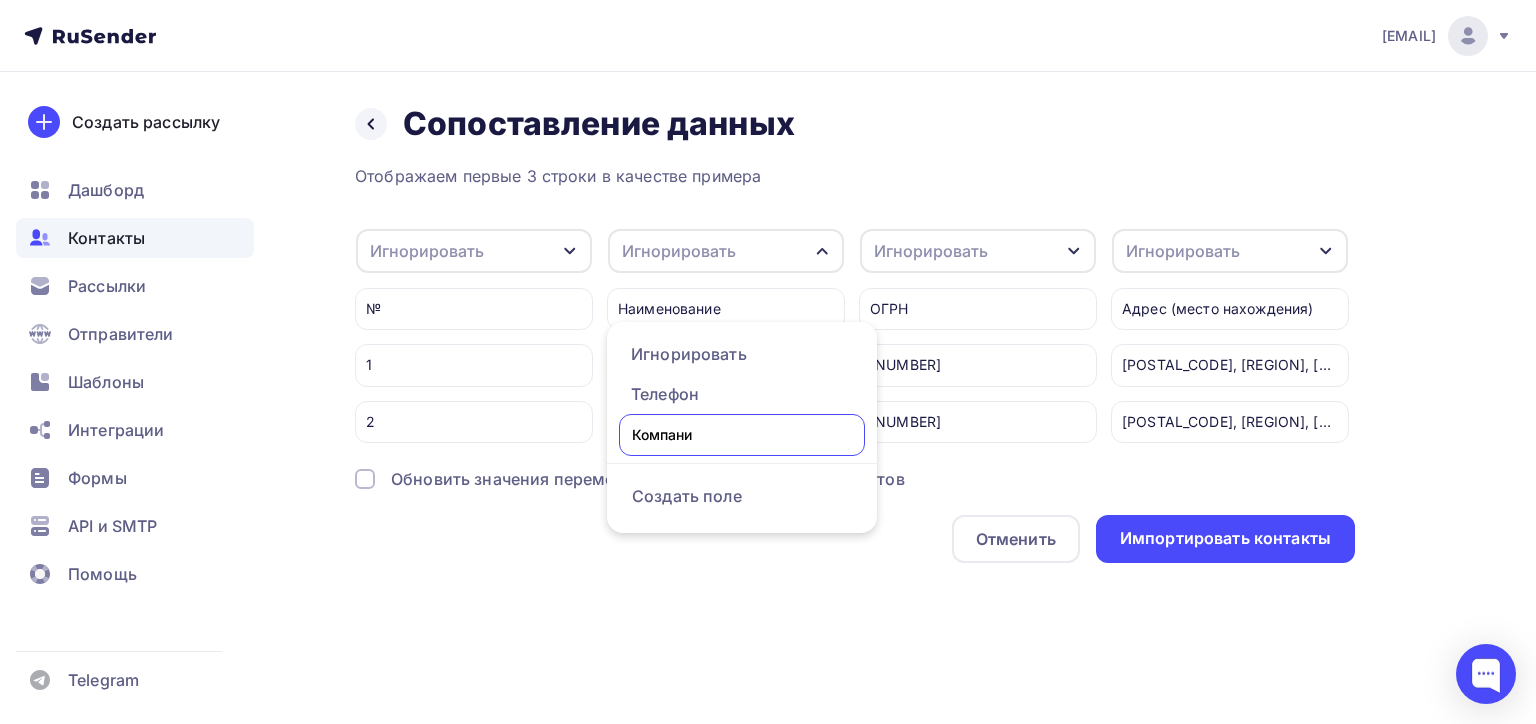 type on "Компания" 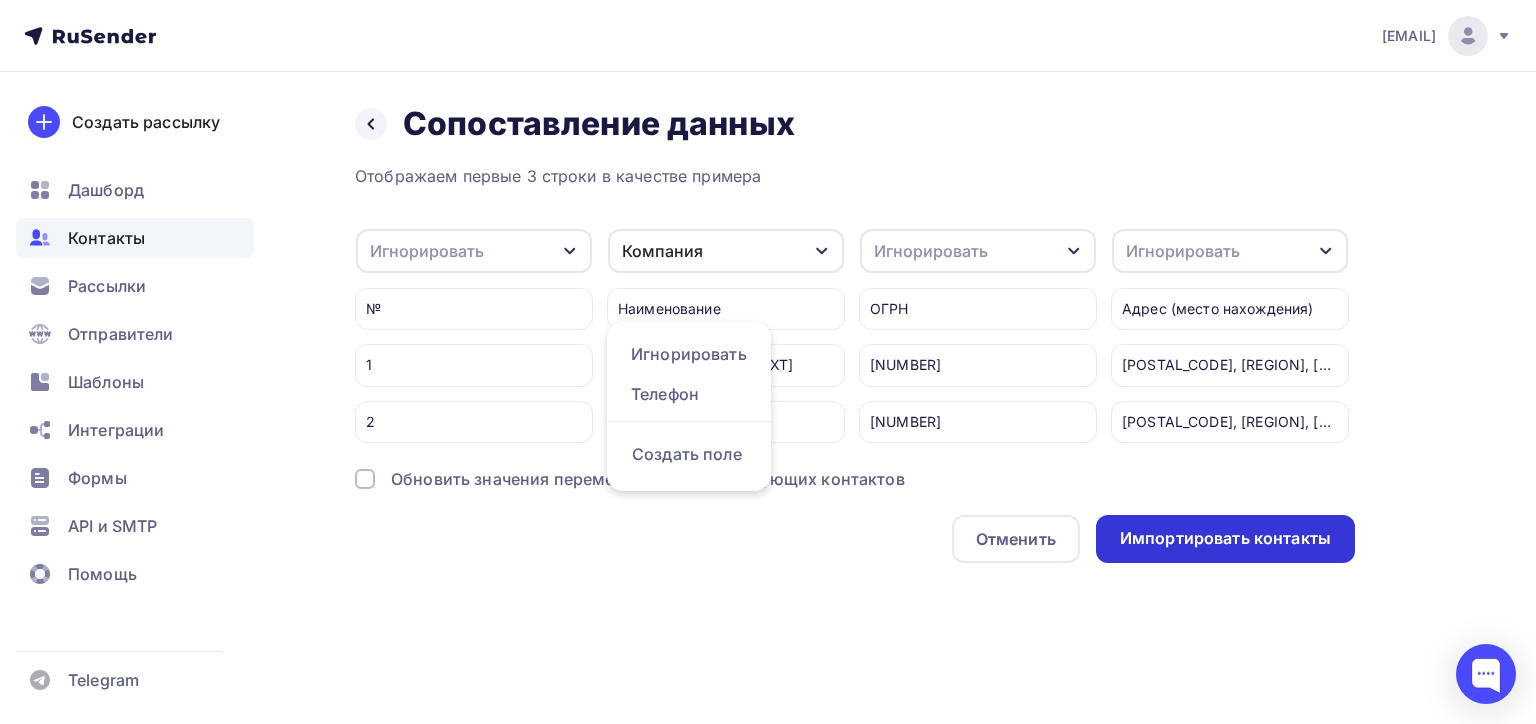 click on "Импортировать контакты" at bounding box center [1225, 539] 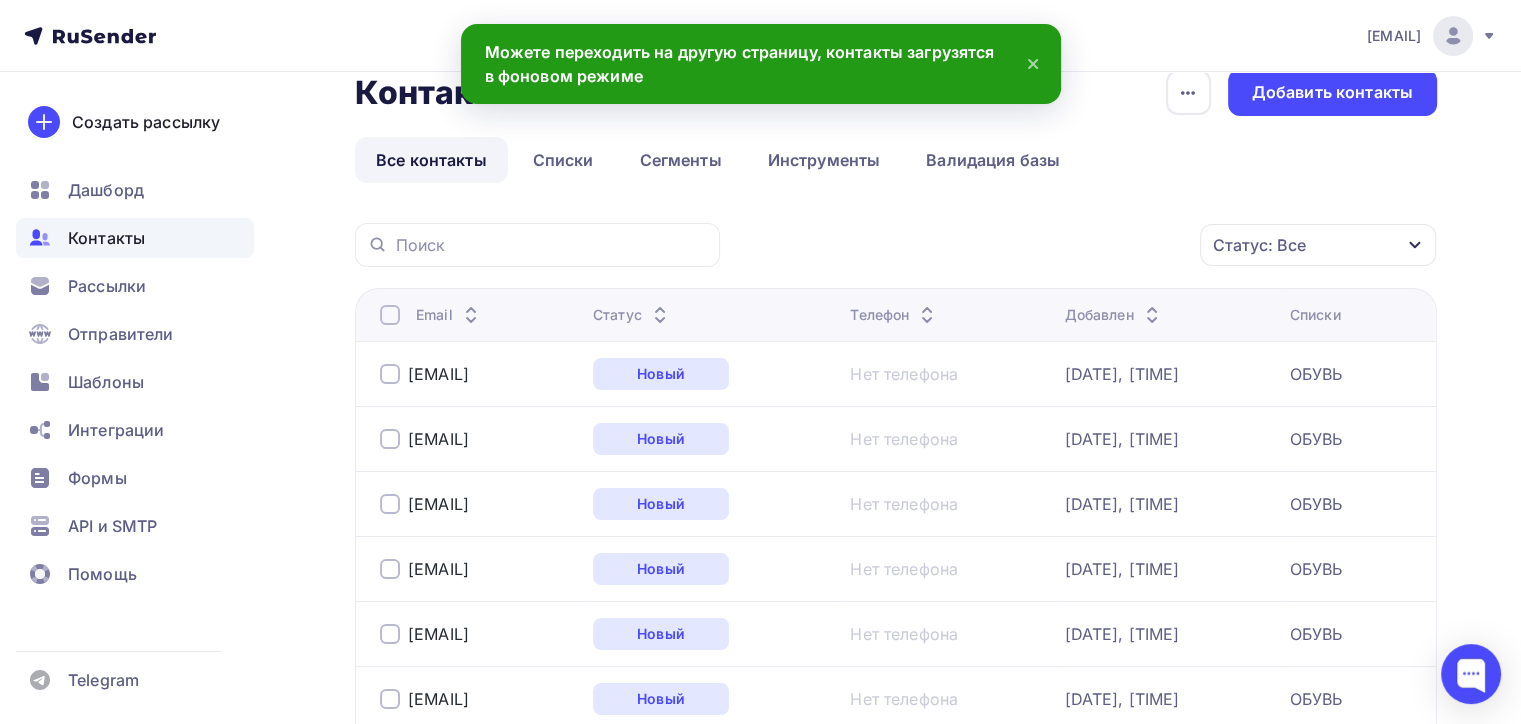 scroll, scrollTop: 0, scrollLeft: 0, axis: both 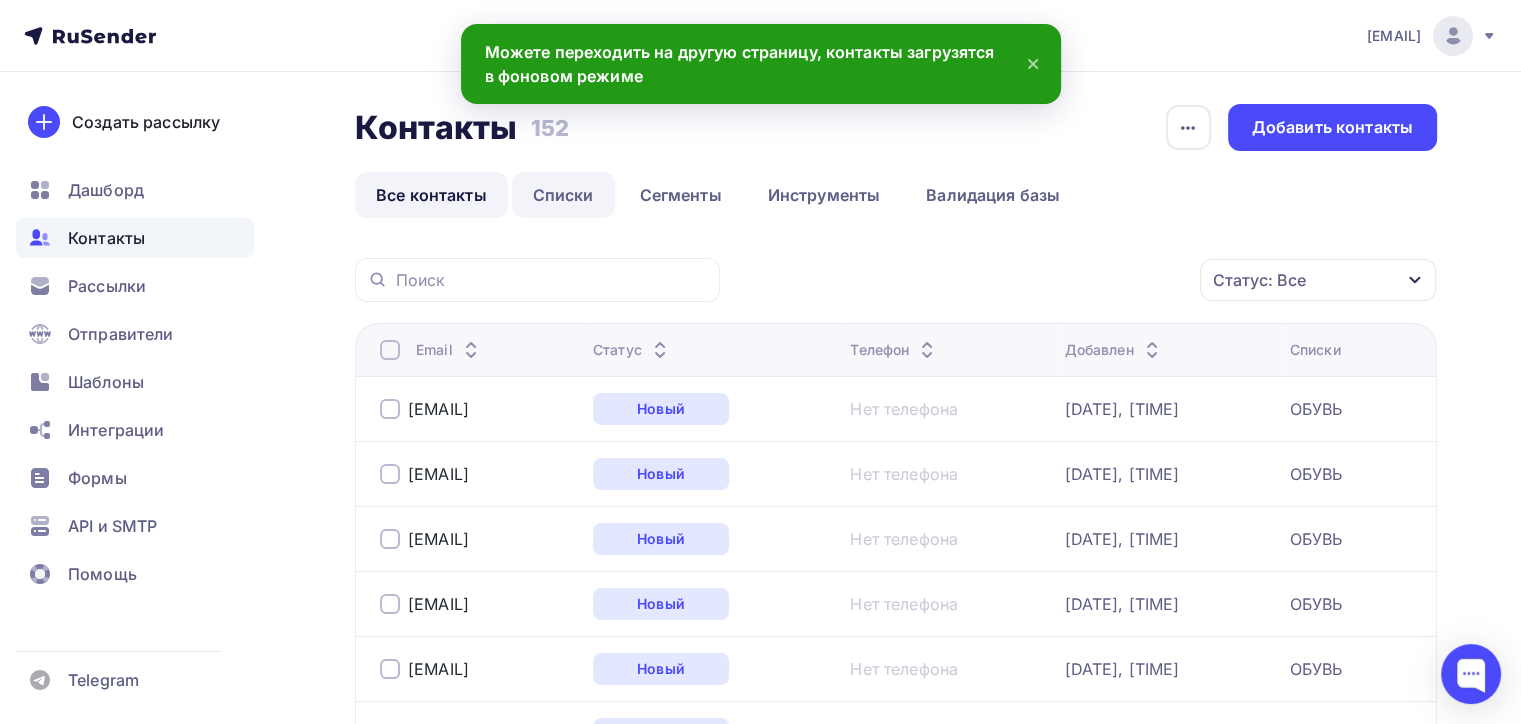 click on "Списки" at bounding box center [563, 195] 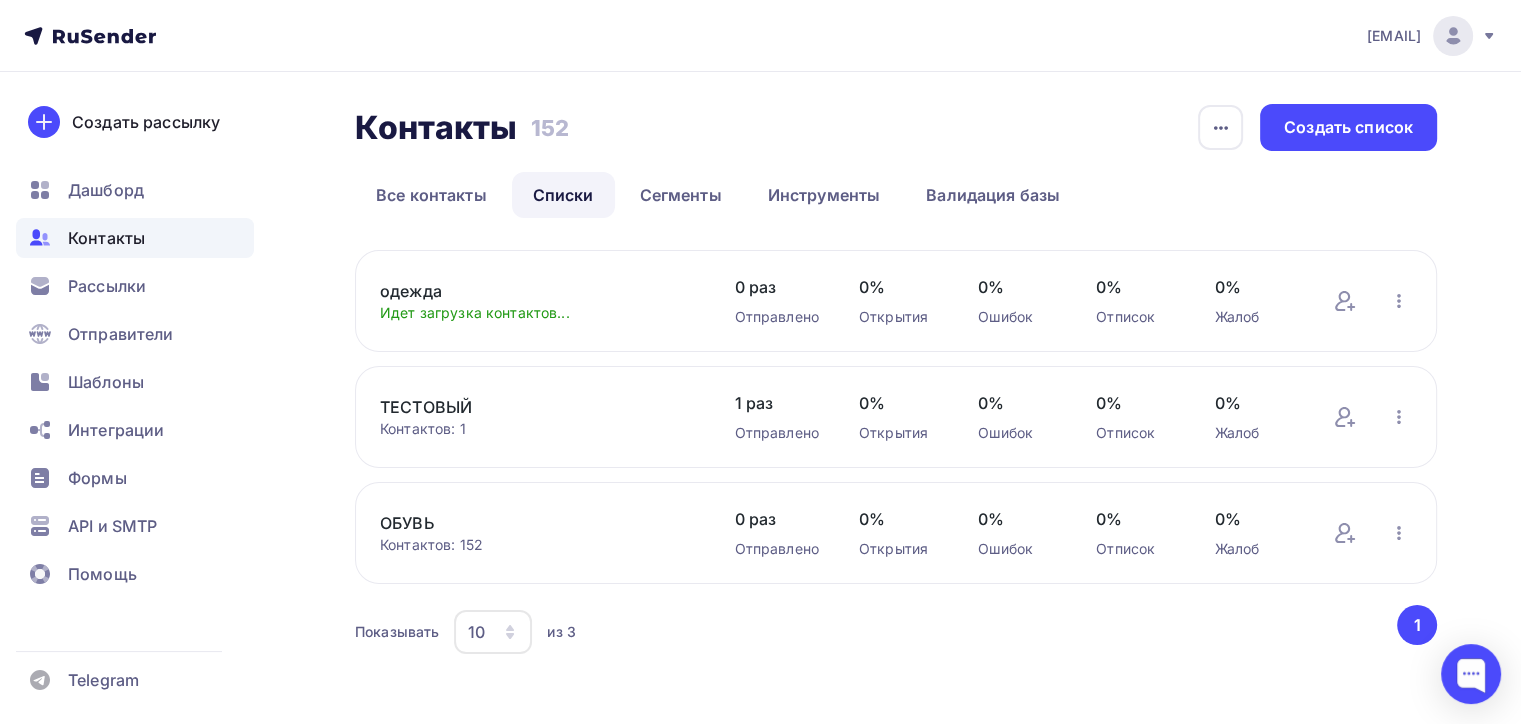 click on "1" at bounding box center (1417, 625) 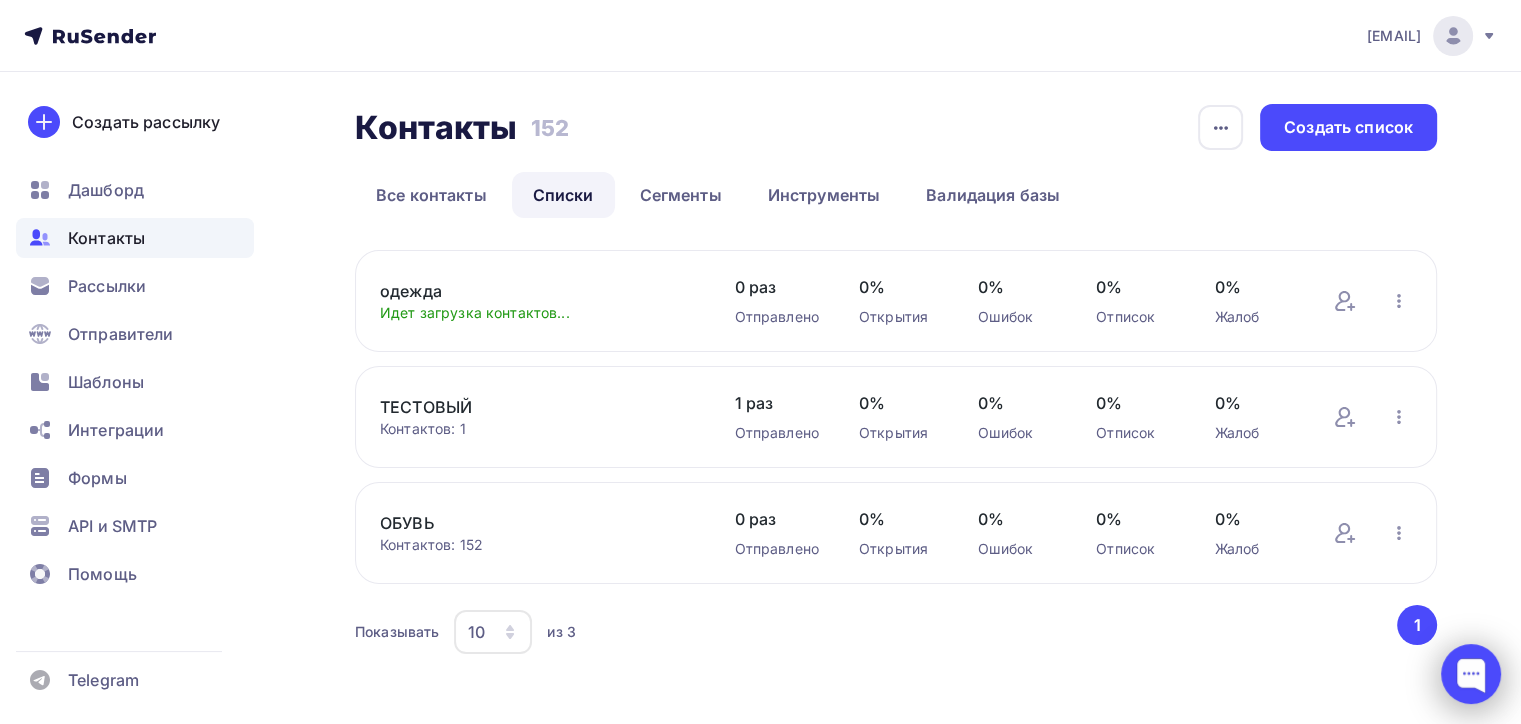 click at bounding box center [1471, 674] 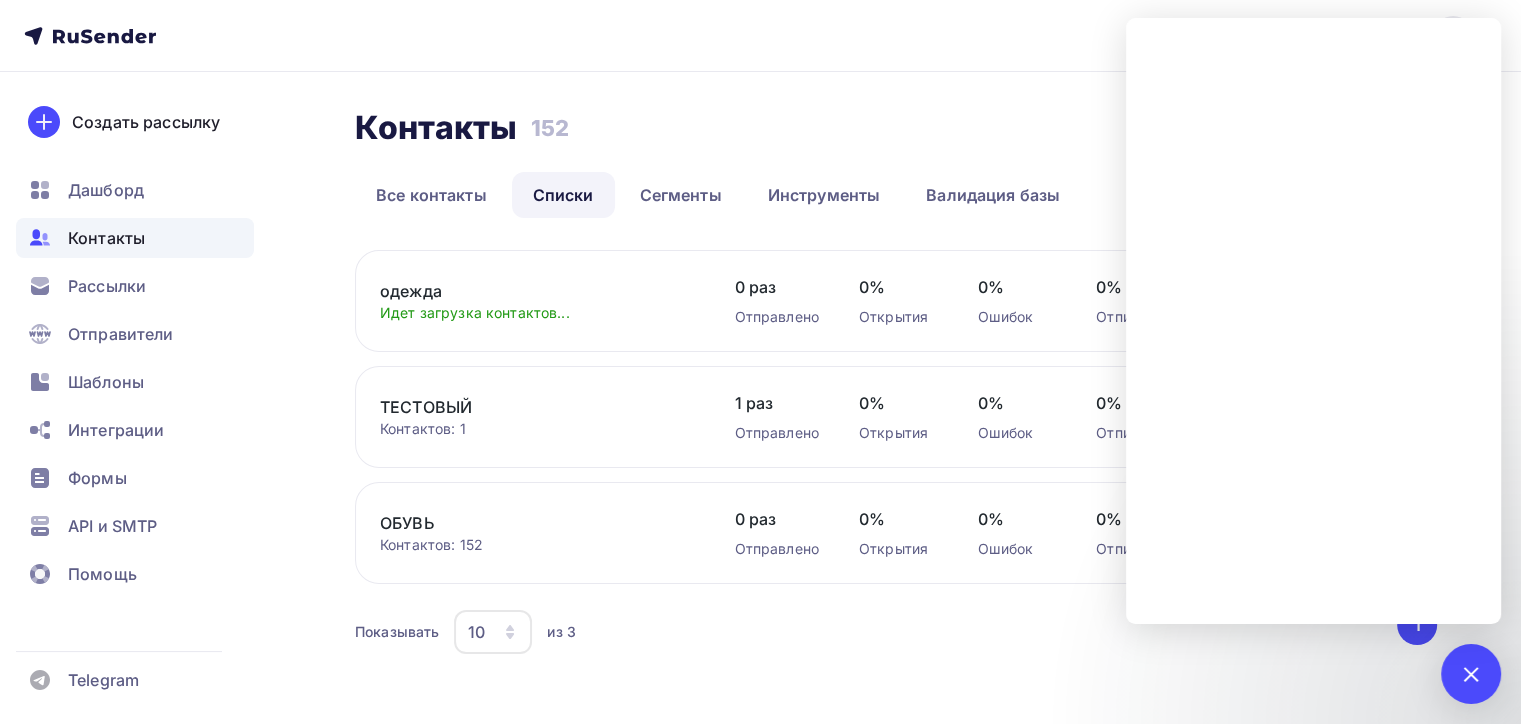 click on "[EMAIL]             Аккаунт         Тарифы       Выйти
Создать рассылку
Дашборд
Контакты
Рассылки
Отправители
Шаблоны
Интеграции
Формы
API и SMTP
Помощь
Telegram
Аккаунт         Тарифы                   Помощь       Выйти" at bounding box center [760, 36] 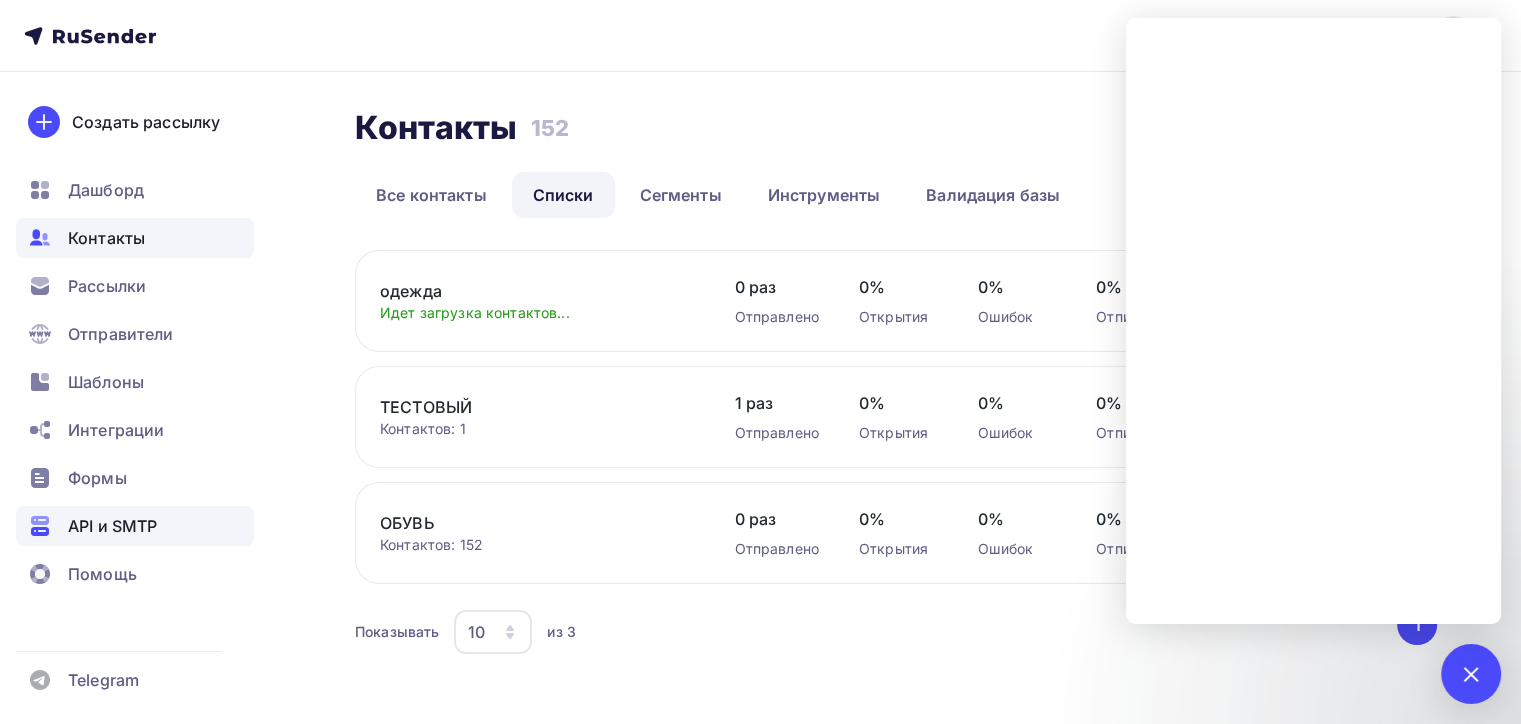 click on "API и SMTP" at bounding box center (112, 526) 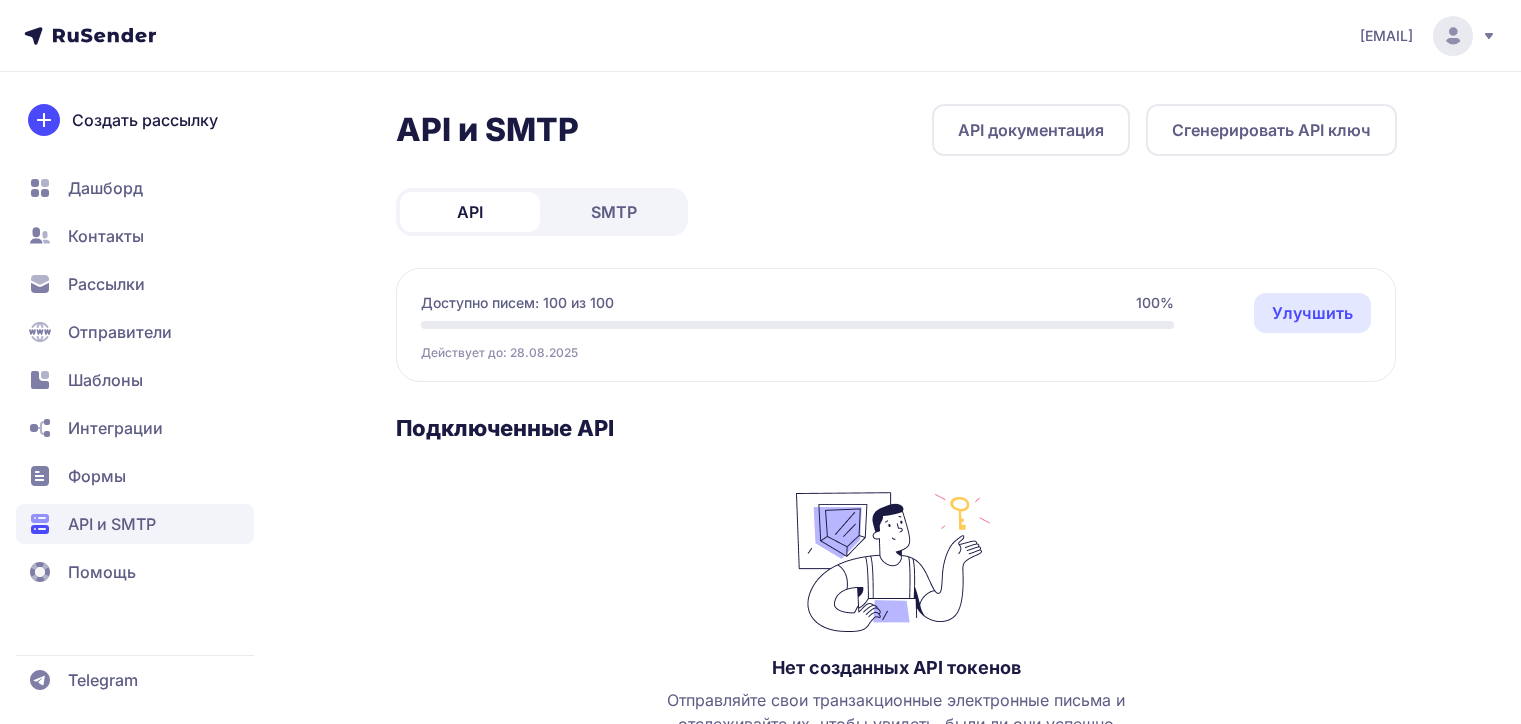 scroll, scrollTop: 0, scrollLeft: 0, axis: both 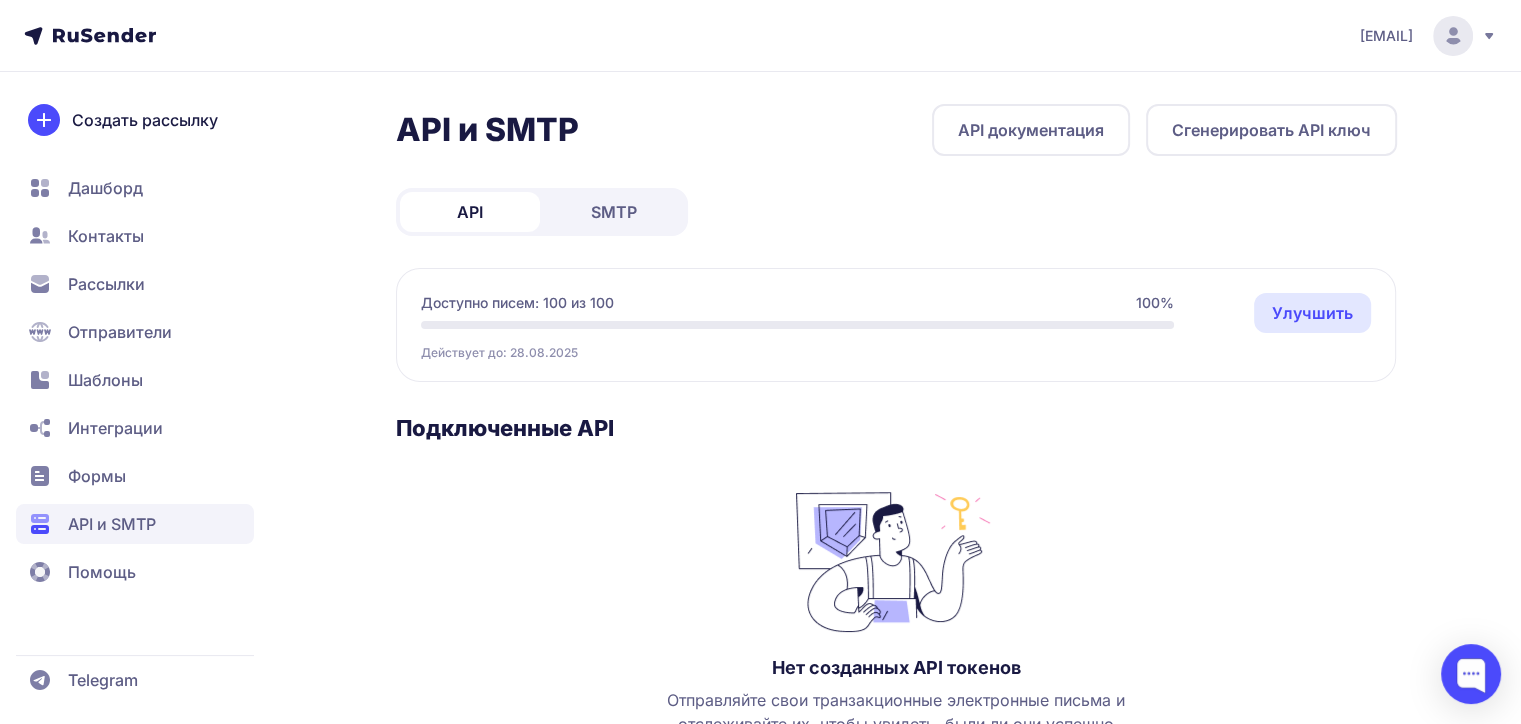 click on "Отправители" at bounding box center [120, 332] 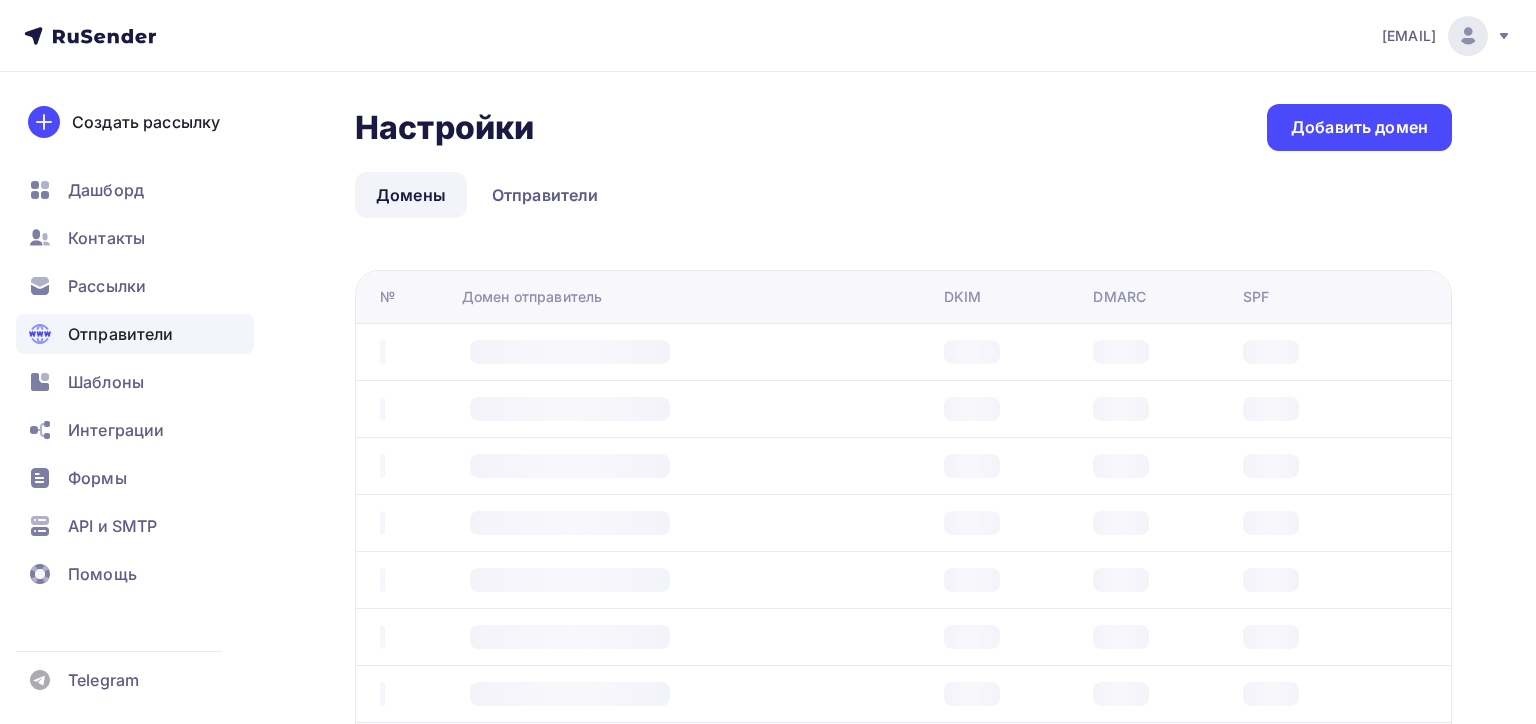 scroll, scrollTop: 0, scrollLeft: 0, axis: both 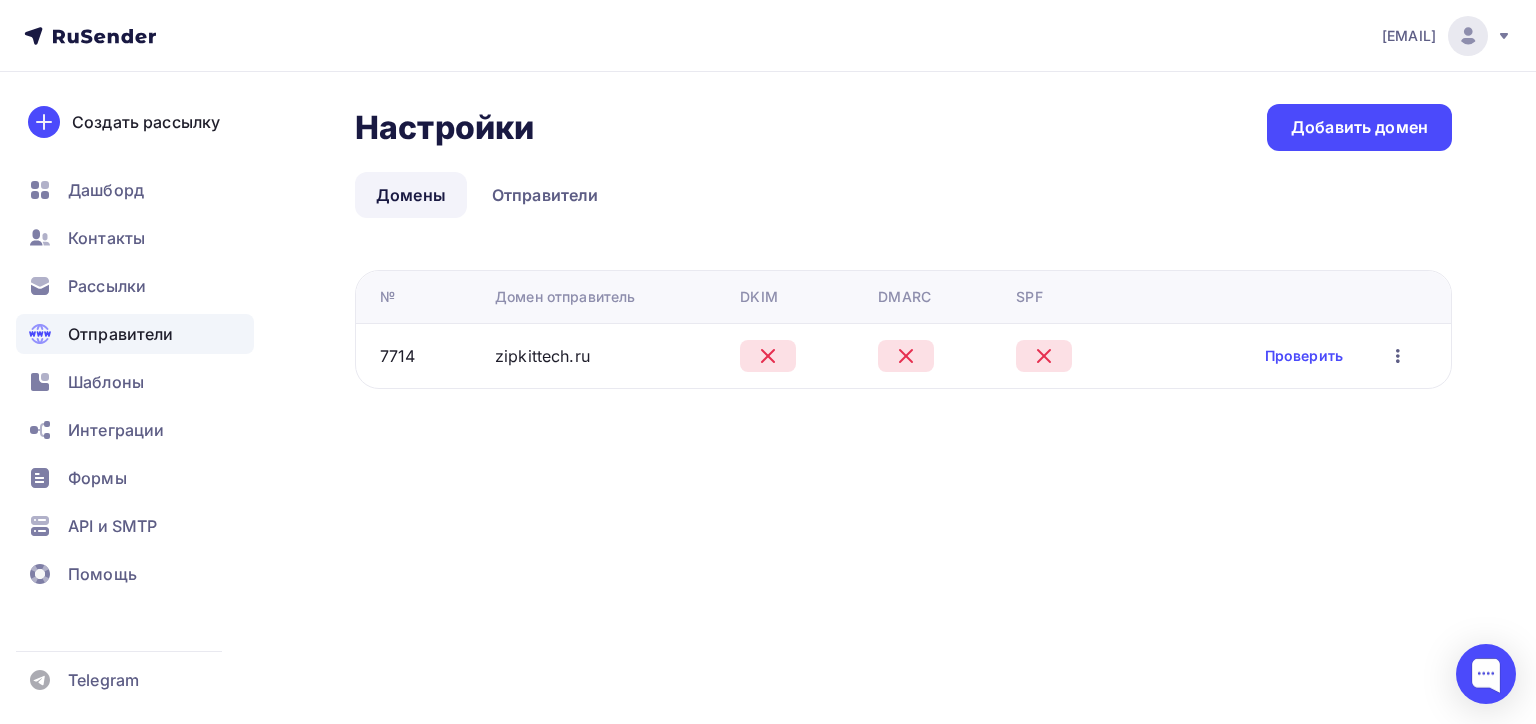 drag, startPoint x: 600, startPoint y: 361, endPoint x: 471, endPoint y: 363, distance: 129.0155 